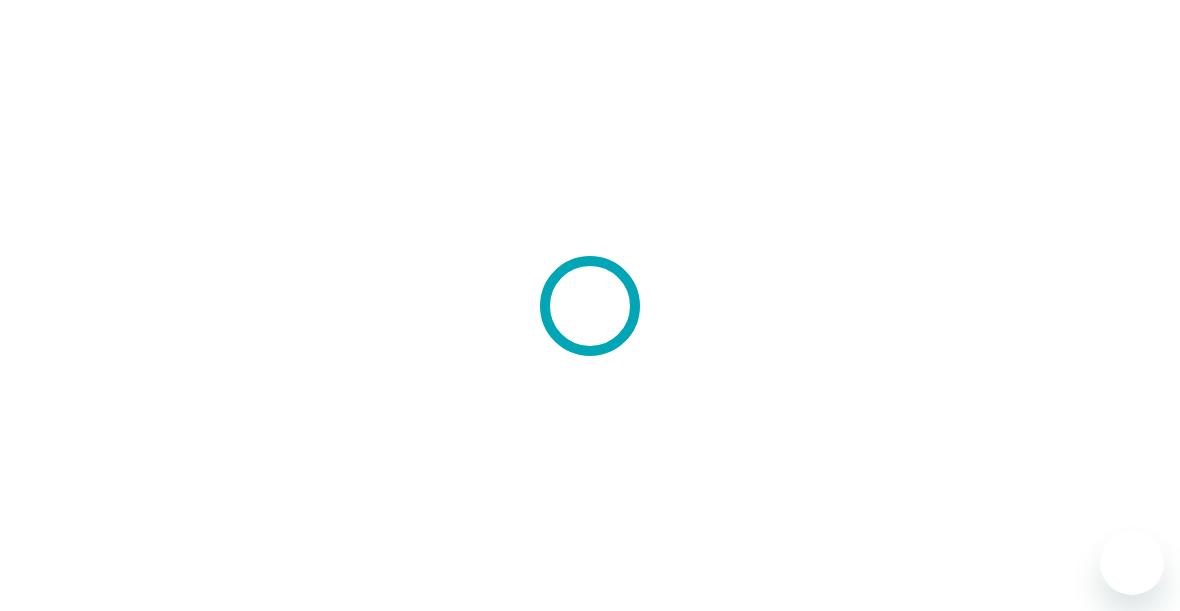 scroll, scrollTop: 0, scrollLeft: 0, axis: both 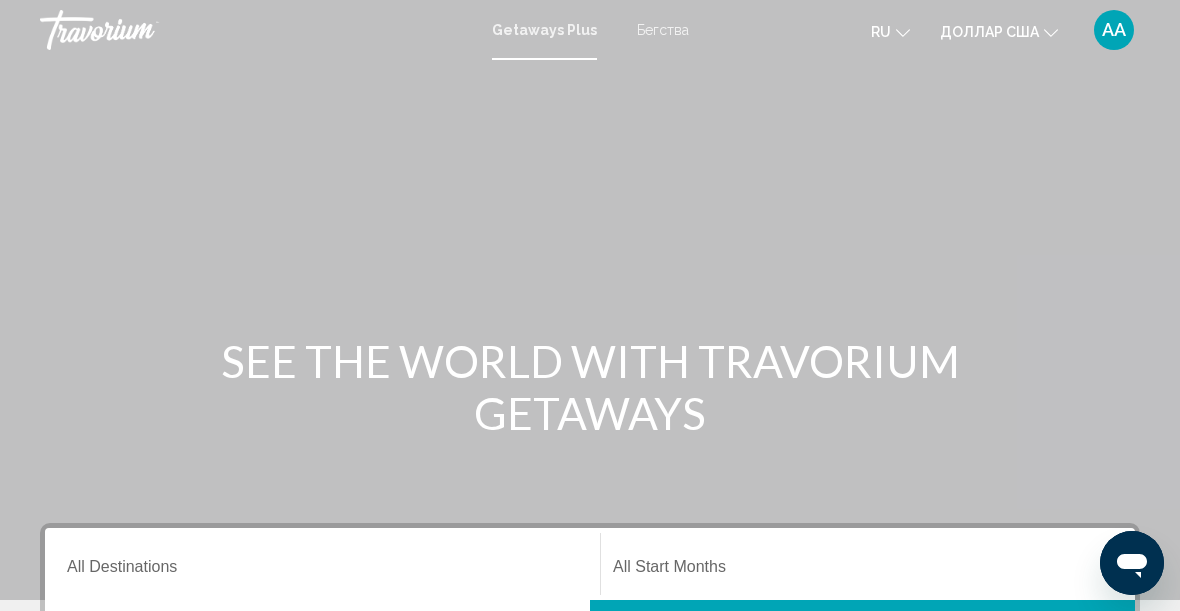 click on "Бегства" at bounding box center (663, 30) 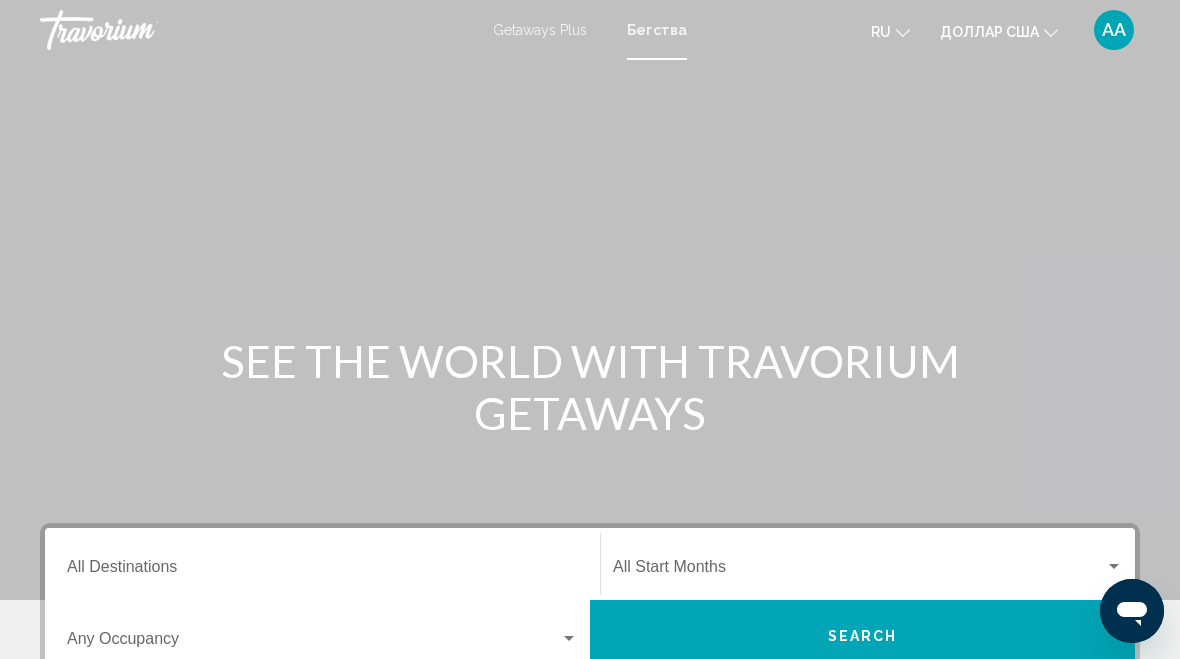 click on "Destination All Destinations" at bounding box center [322, 571] 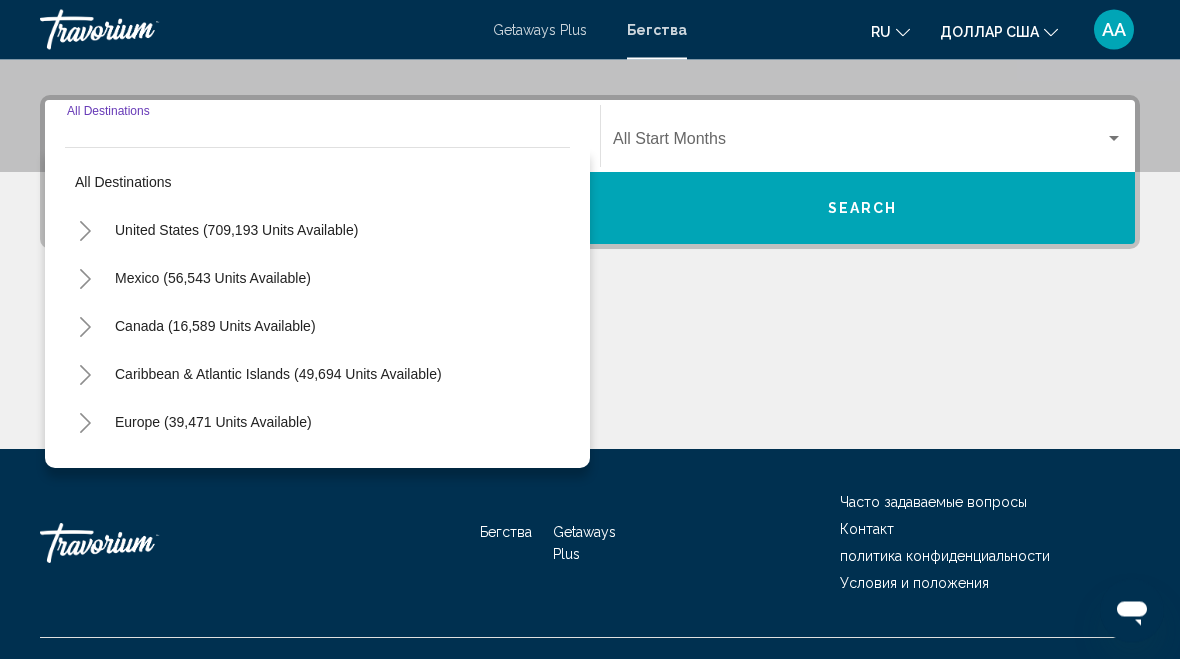 scroll, scrollTop: 458, scrollLeft: 0, axis: vertical 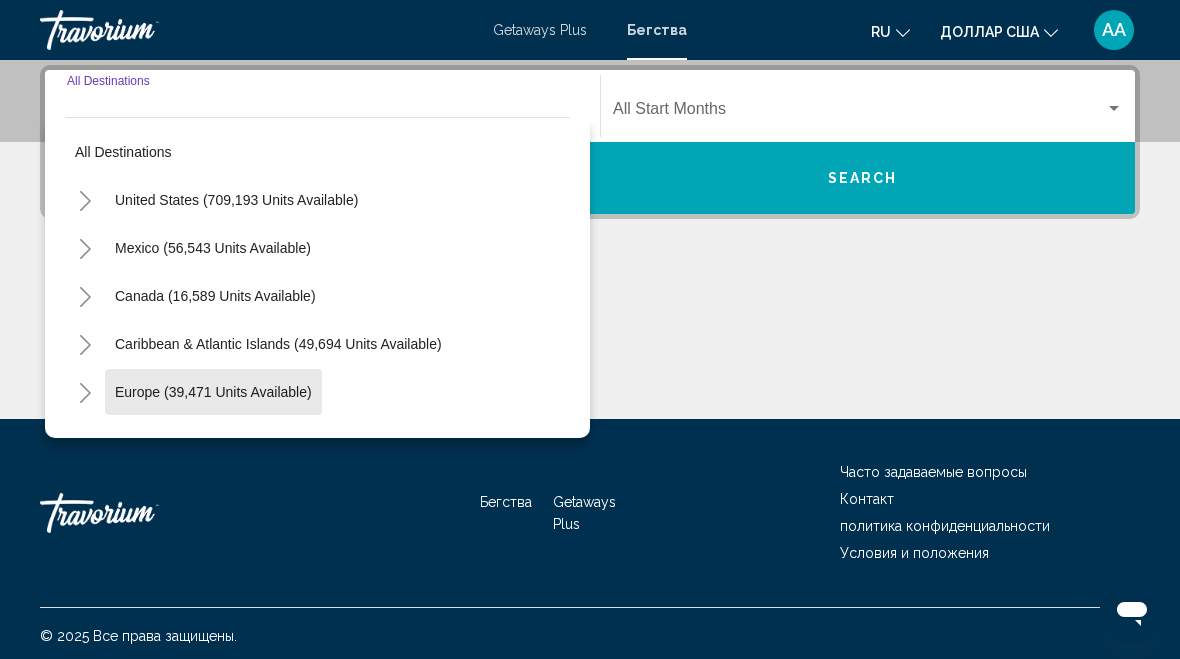 click on "Europe (39,471 units available)" at bounding box center [214, 440] 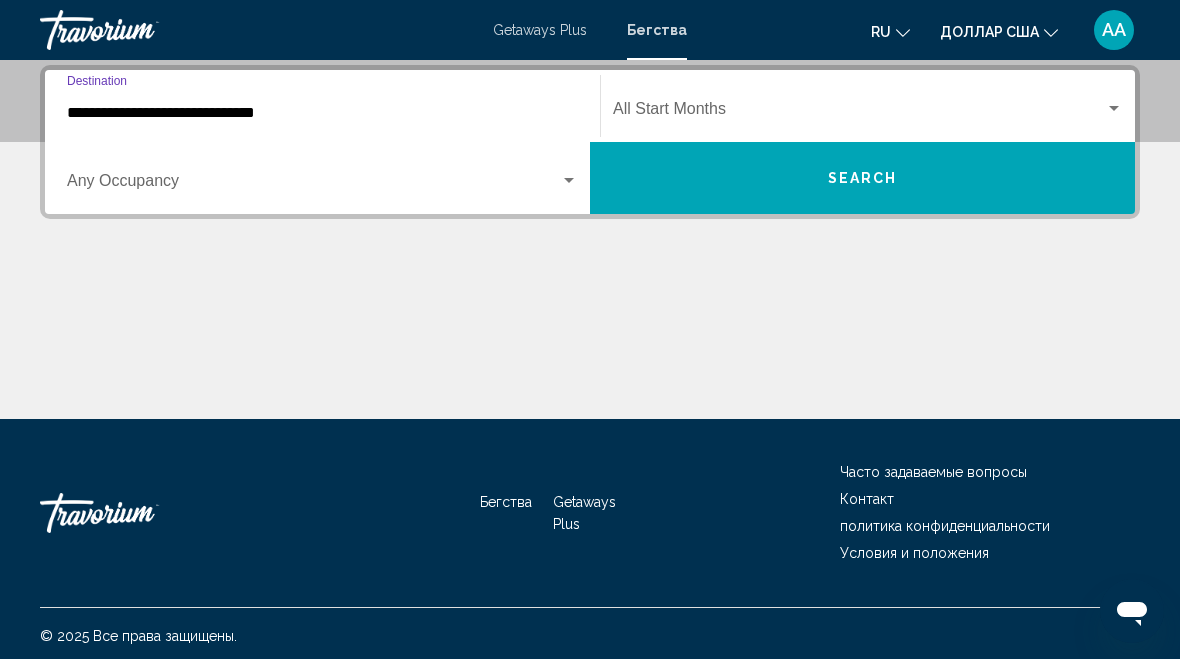 click on "**********" at bounding box center [322, 113] 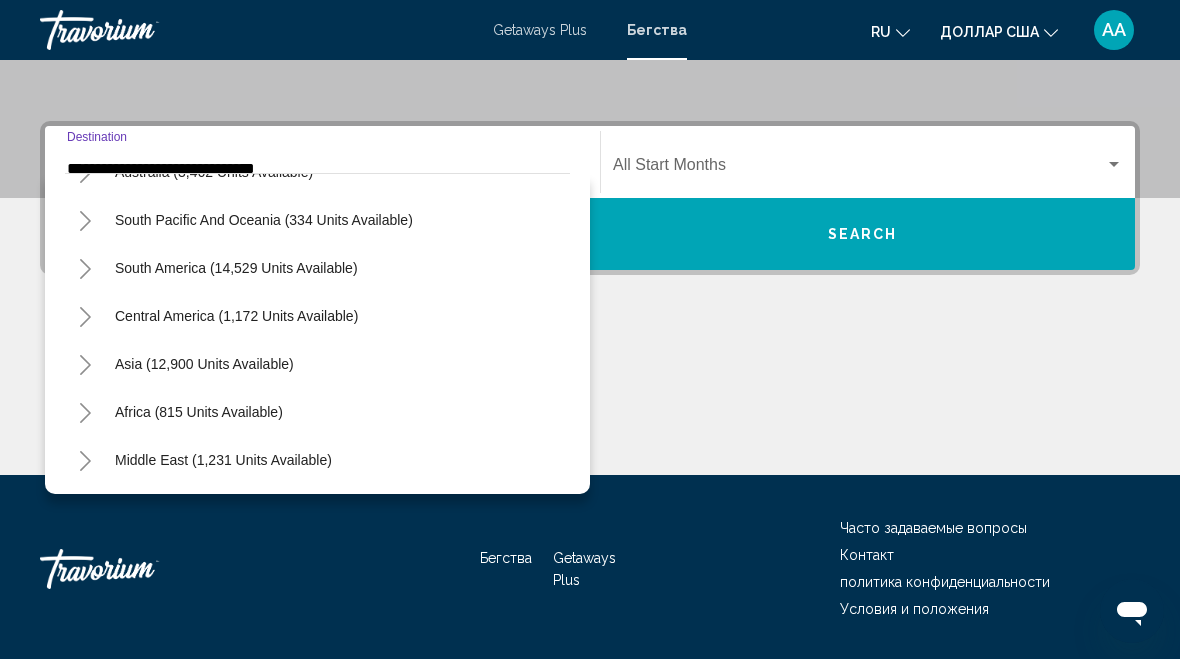 scroll, scrollTop: 1476, scrollLeft: 0, axis: vertical 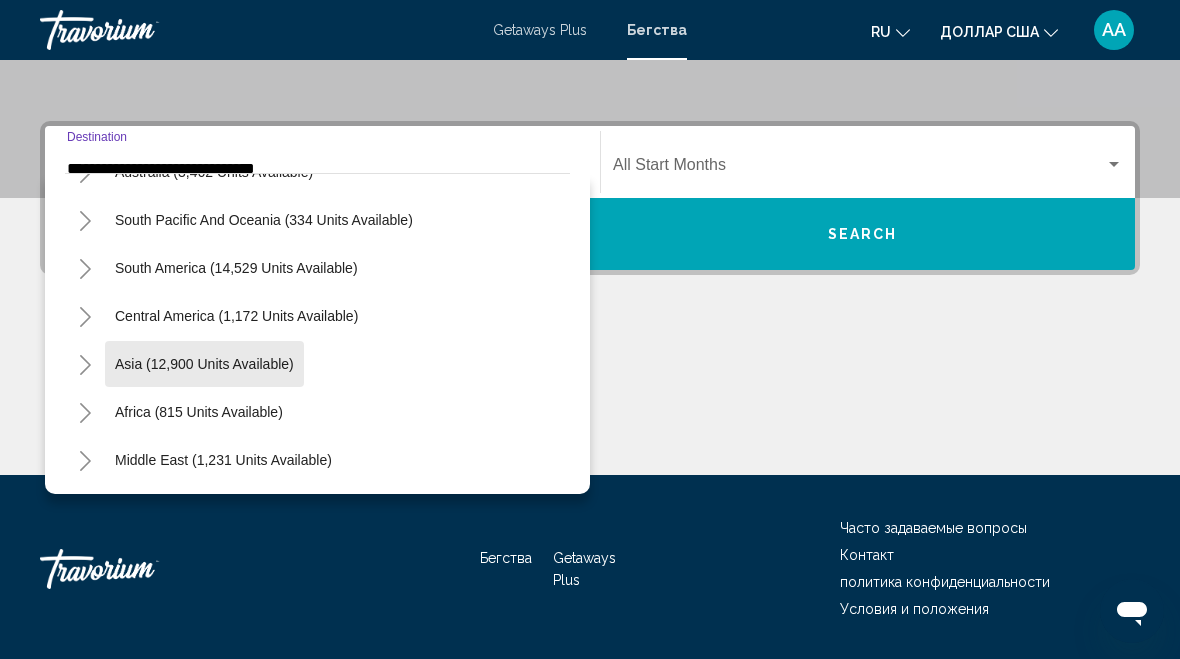 click on "Asia (12,900 units available)" at bounding box center (199, 412) 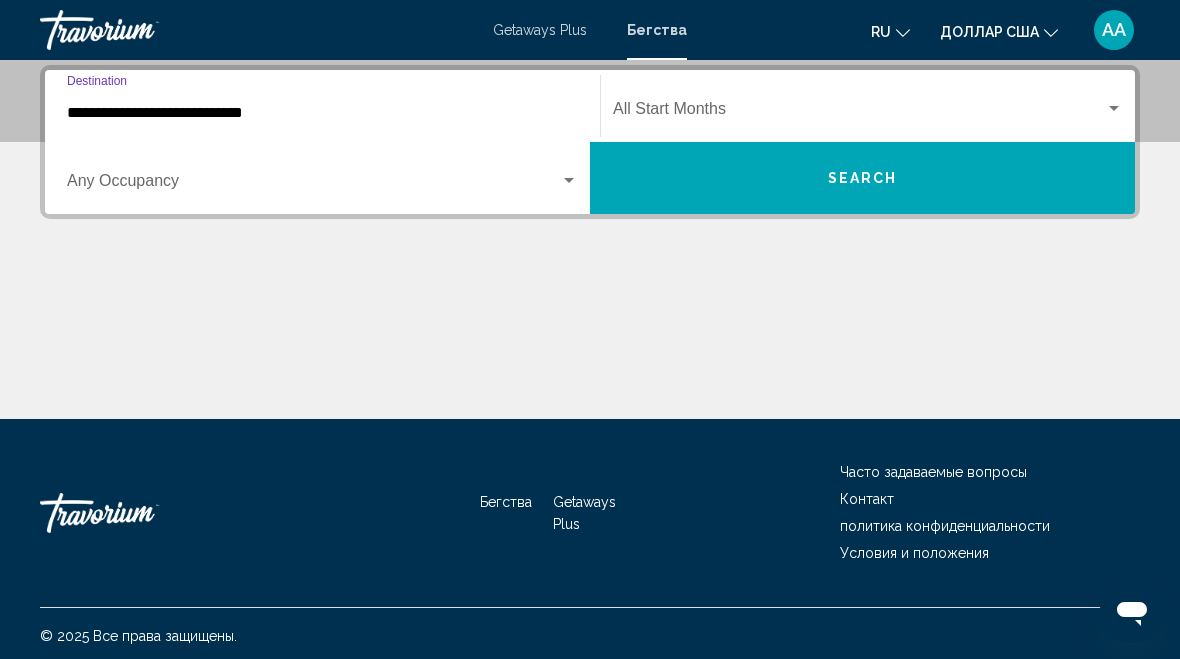 click on "**********" at bounding box center (322, 113) 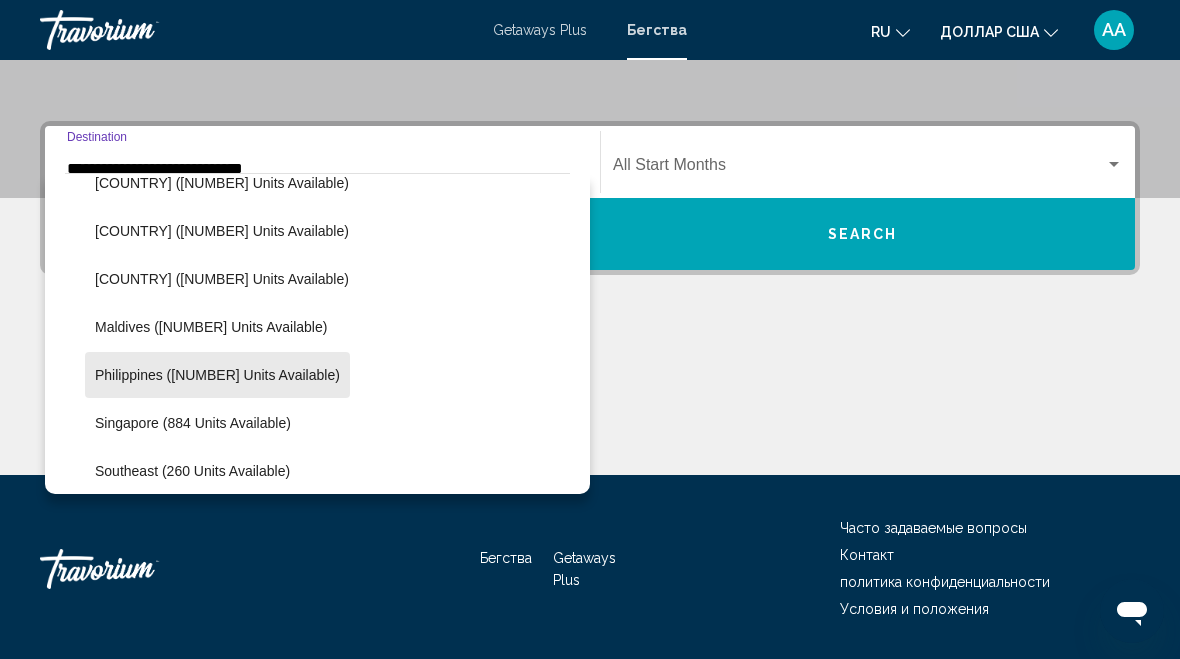 scroll, scrollTop: 1895, scrollLeft: 0, axis: vertical 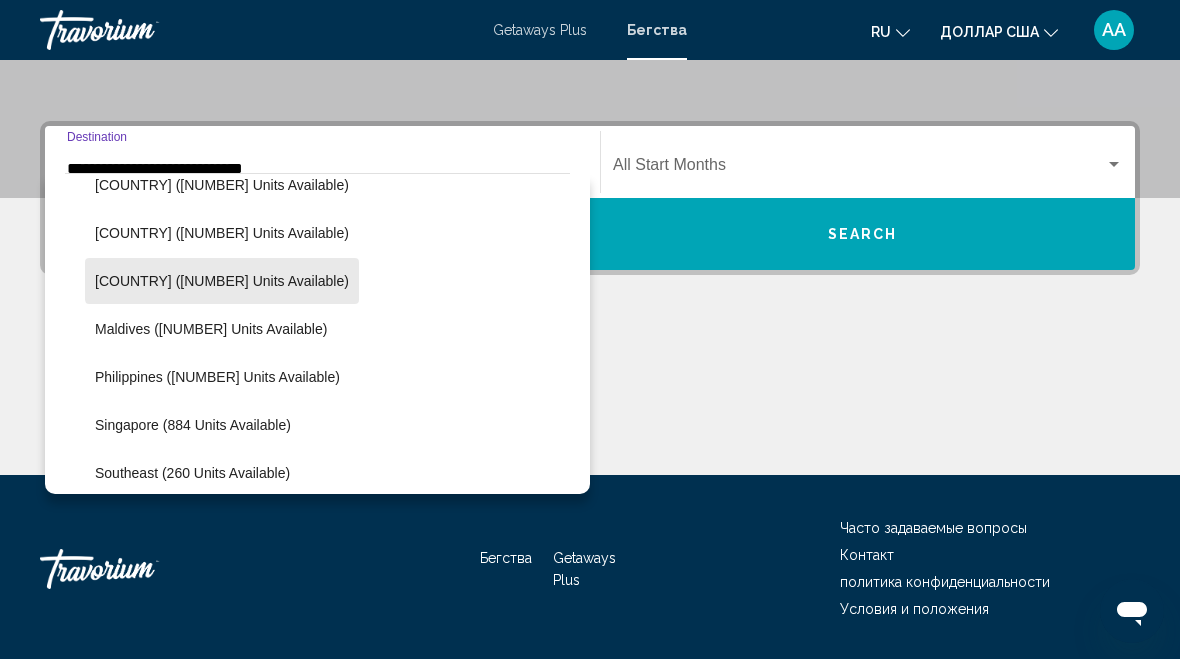 click on "[COUNTRY] ([NUMBER] units available)" 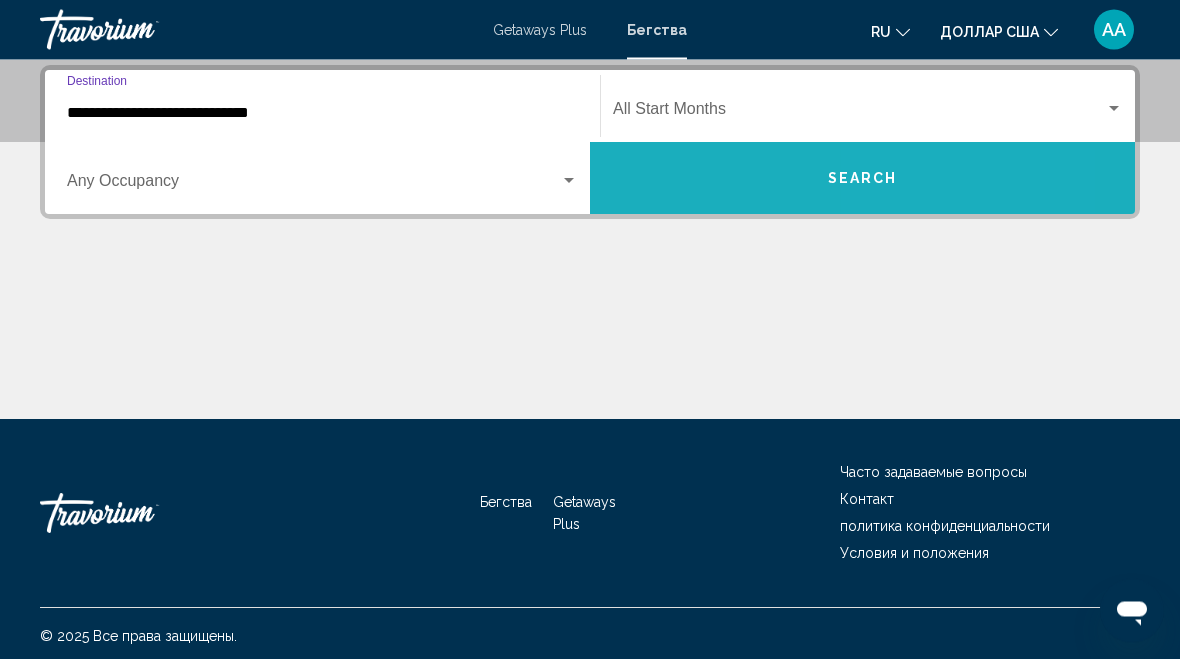 scroll, scrollTop: 0, scrollLeft: 0, axis: both 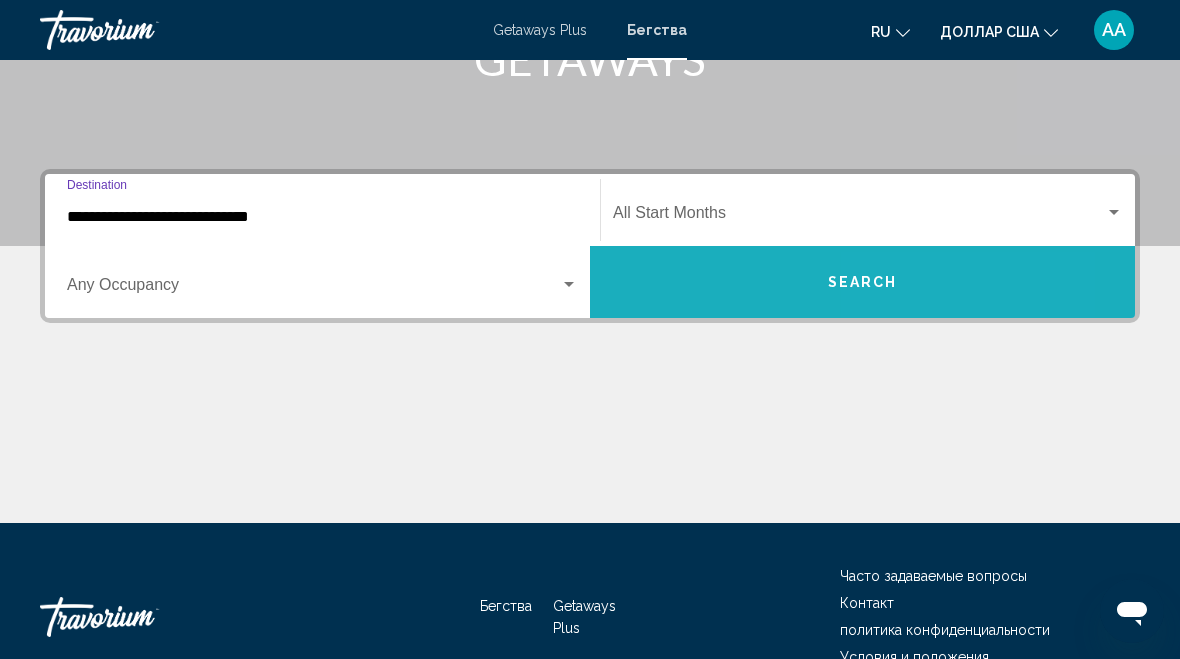 click on "Search" at bounding box center [862, 282] 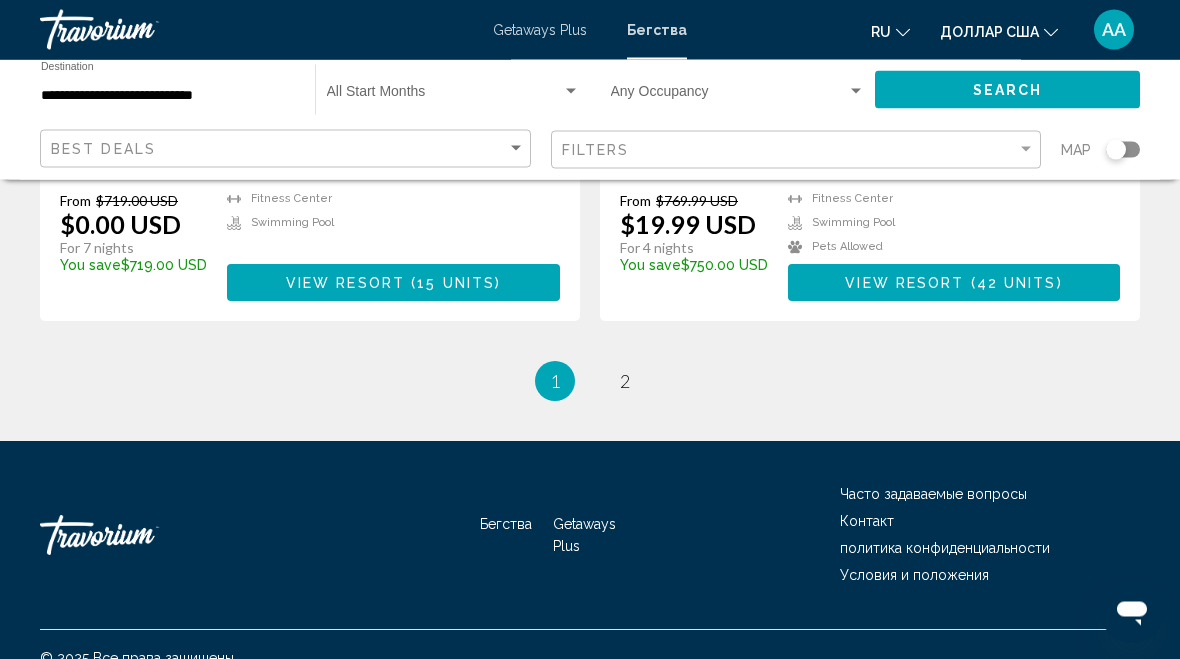 scroll, scrollTop: 3684, scrollLeft: 0, axis: vertical 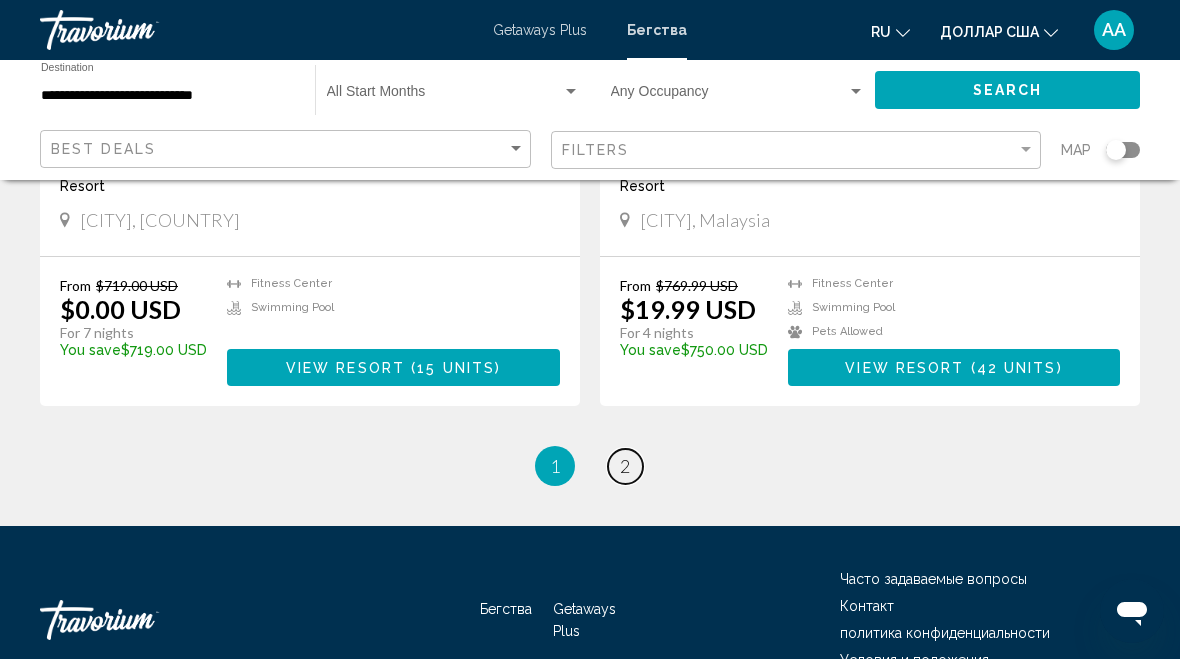 click on "2" at bounding box center (625, 466) 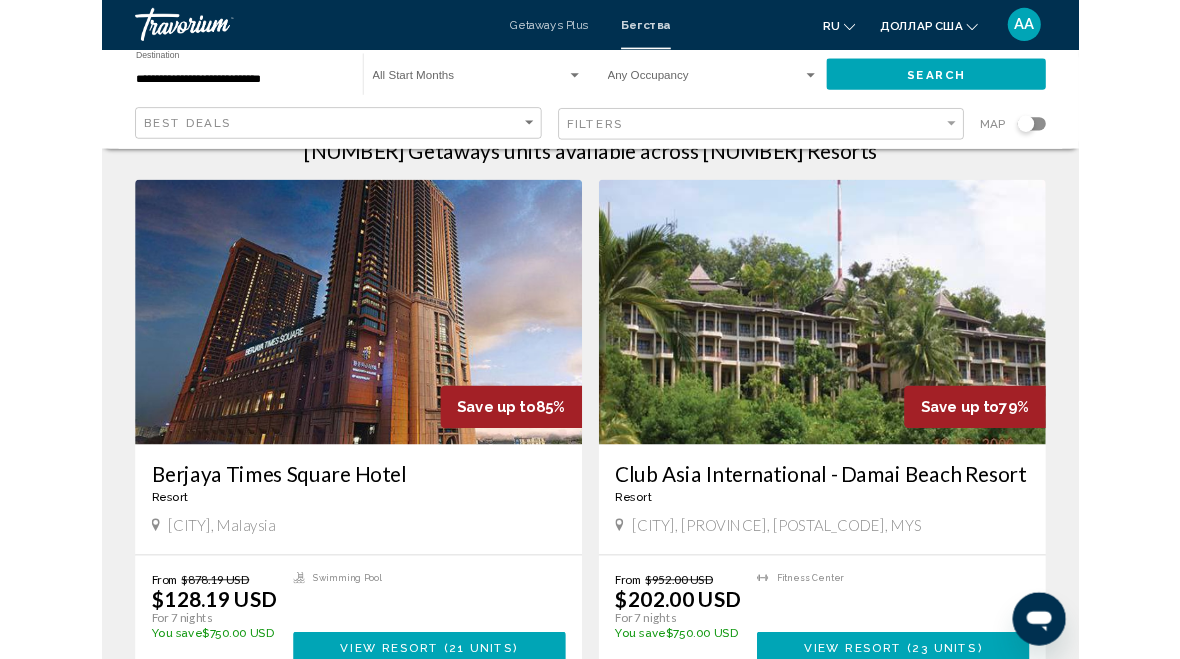 scroll, scrollTop: 0, scrollLeft: 0, axis: both 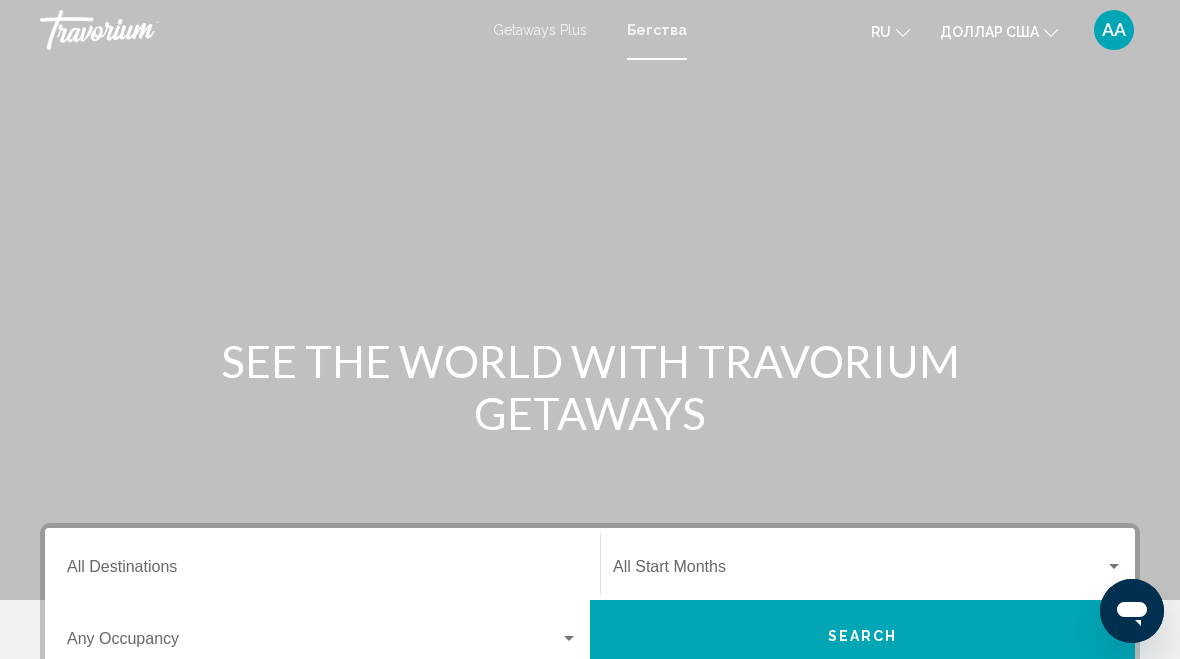 click on "Destination All Destinations" at bounding box center (322, 571) 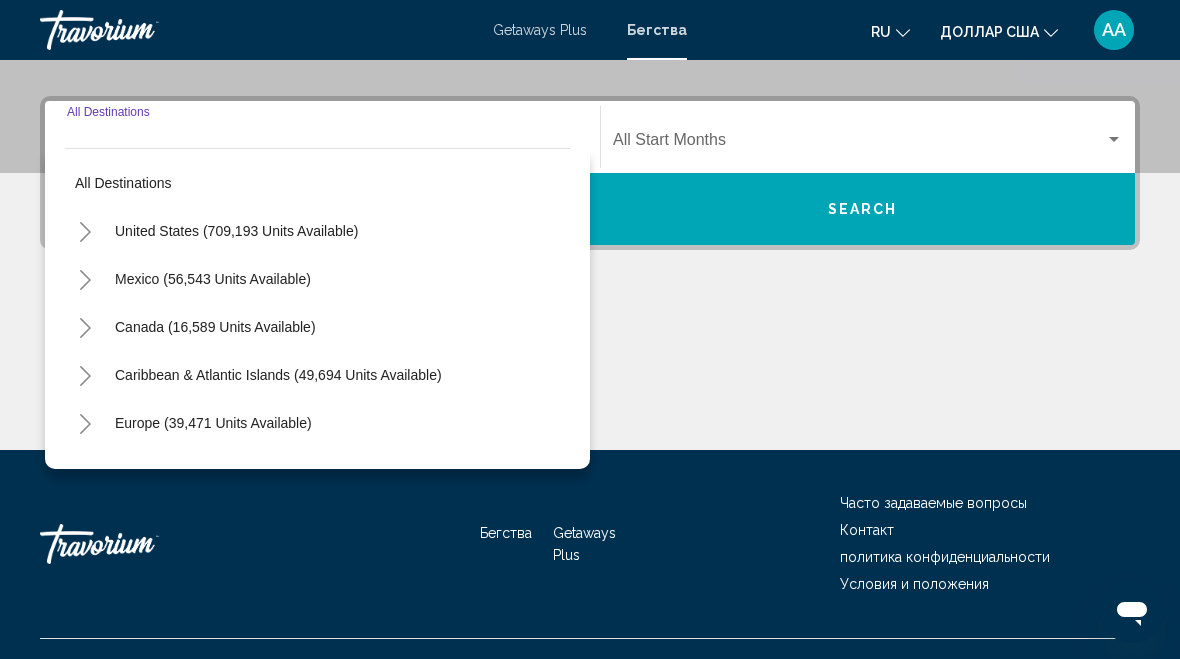 scroll, scrollTop: 458, scrollLeft: 0, axis: vertical 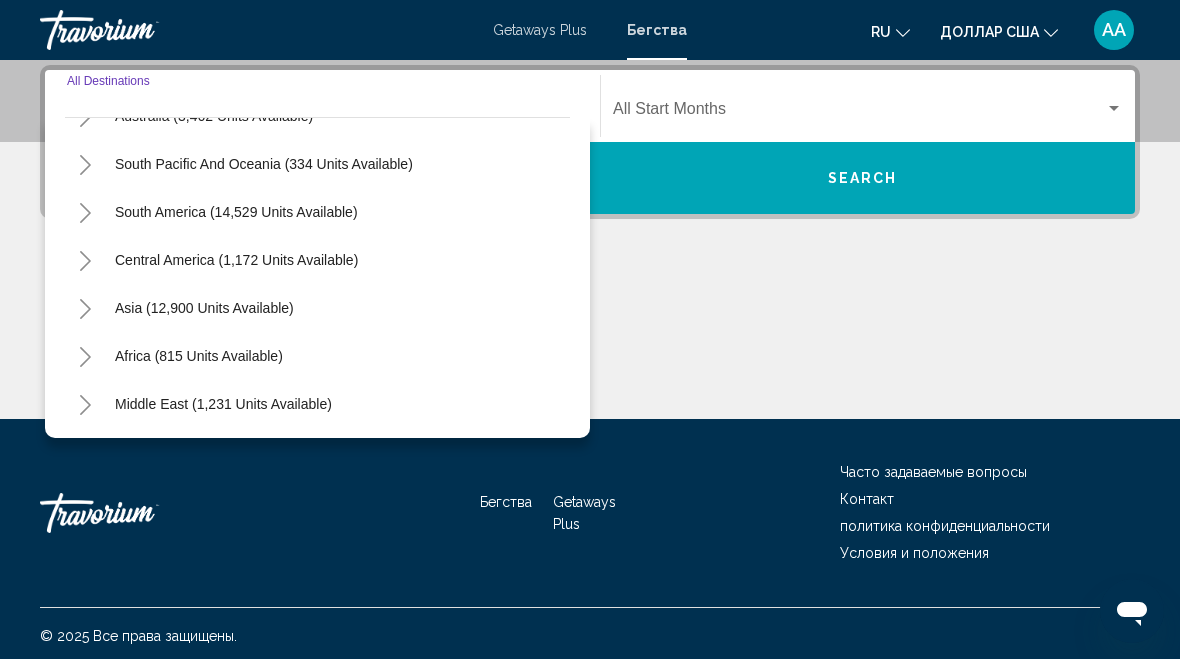 click on "Asia (12,900 units available)" at bounding box center [199, 356] 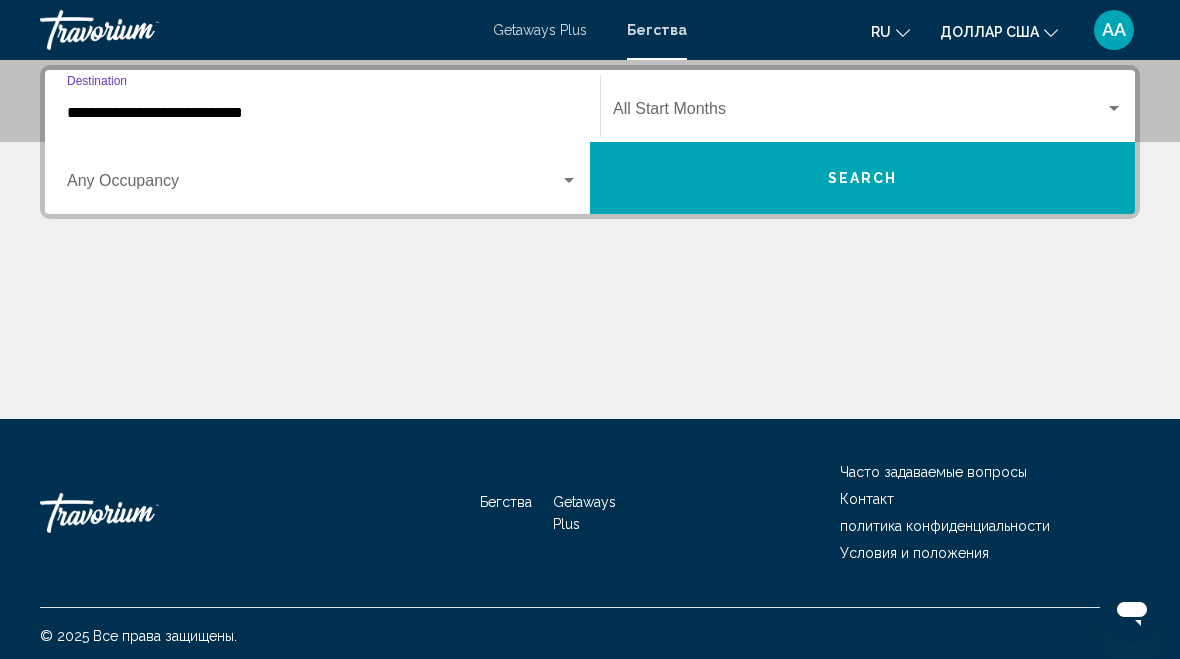 click on "**********" at bounding box center [322, 113] 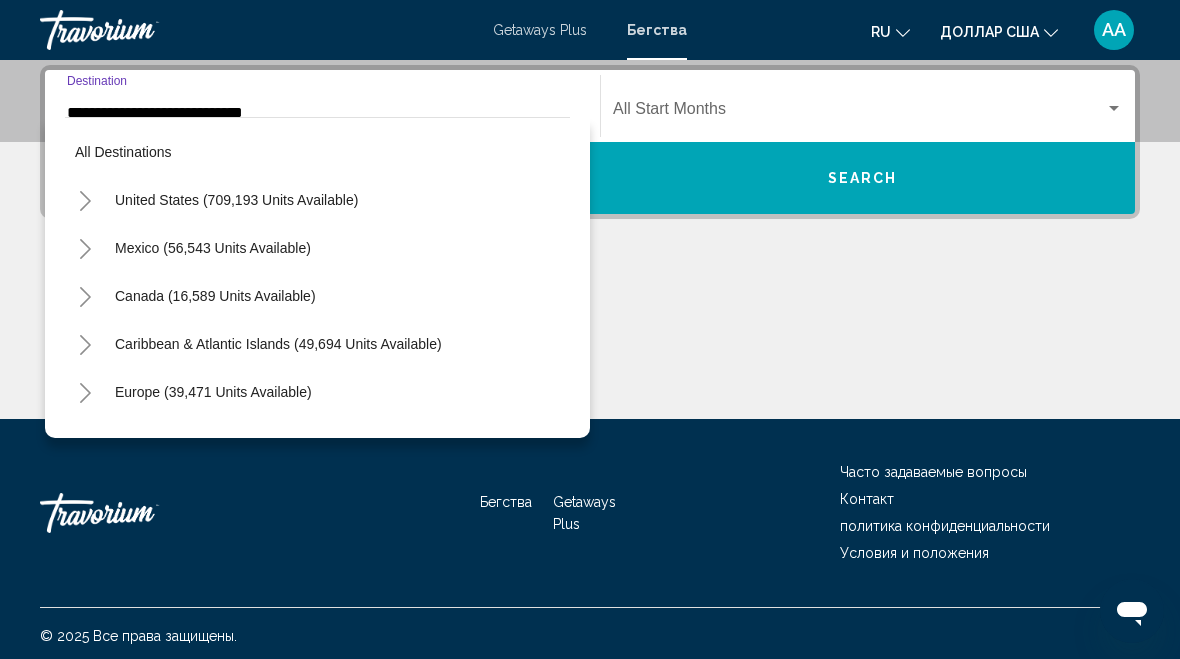 scroll, scrollTop: 402, scrollLeft: 0, axis: vertical 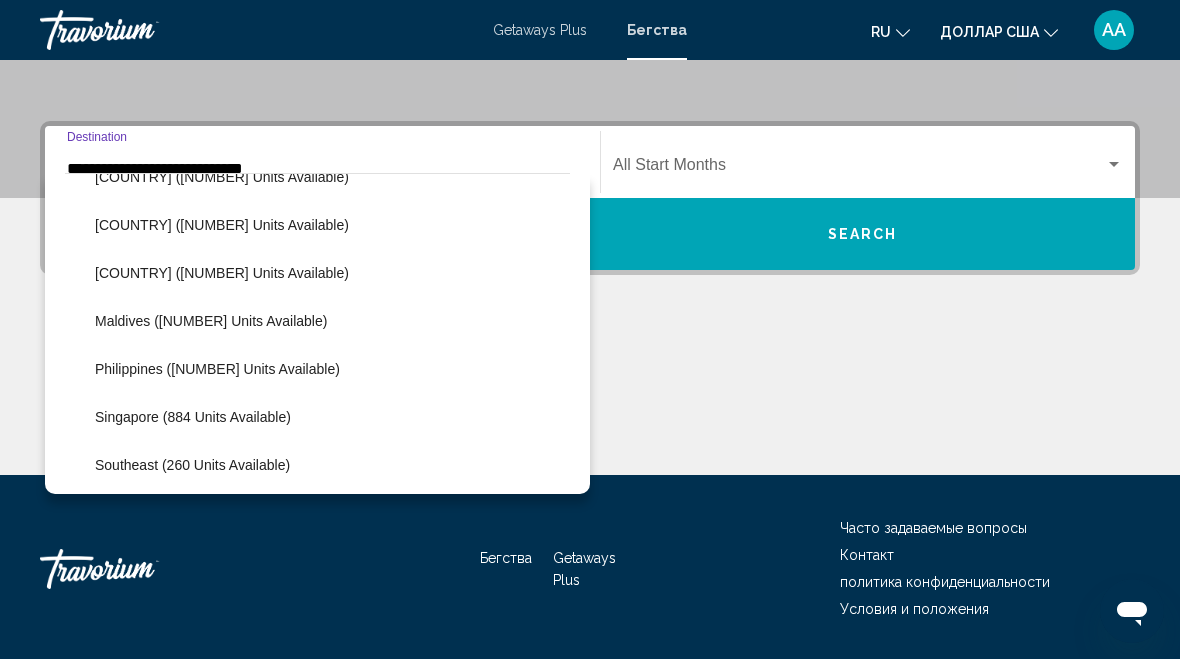 click on "[COUNTRY] ([NUMBER] units available)" 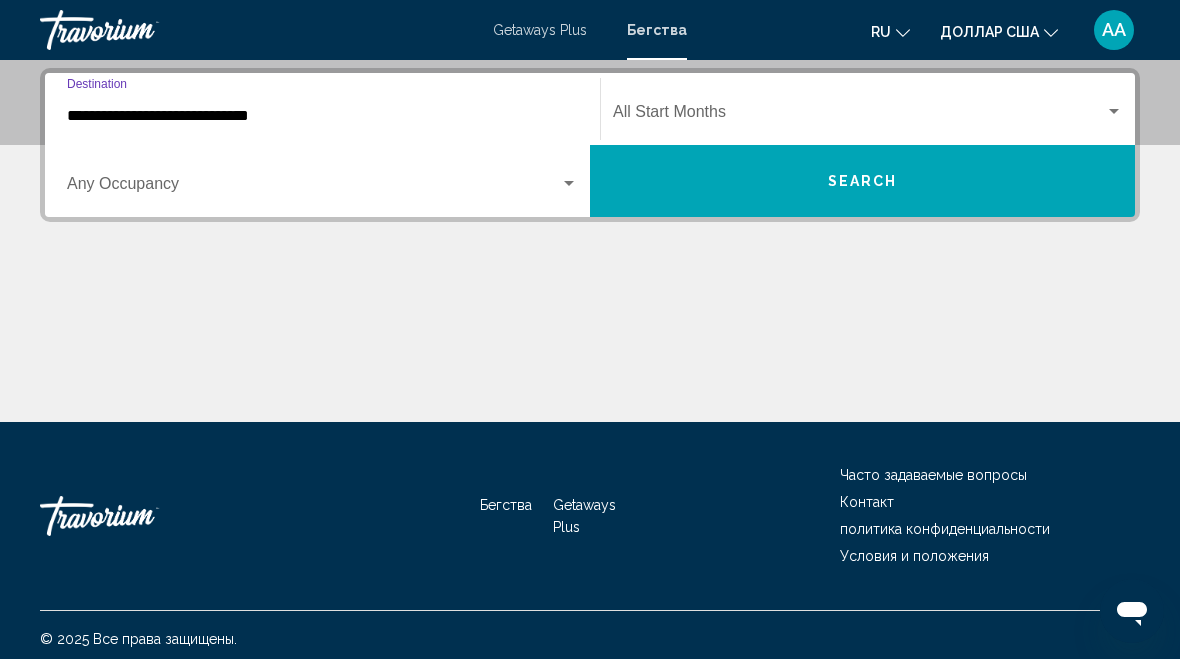 scroll, scrollTop: 457, scrollLeft: 0, axis: vertical 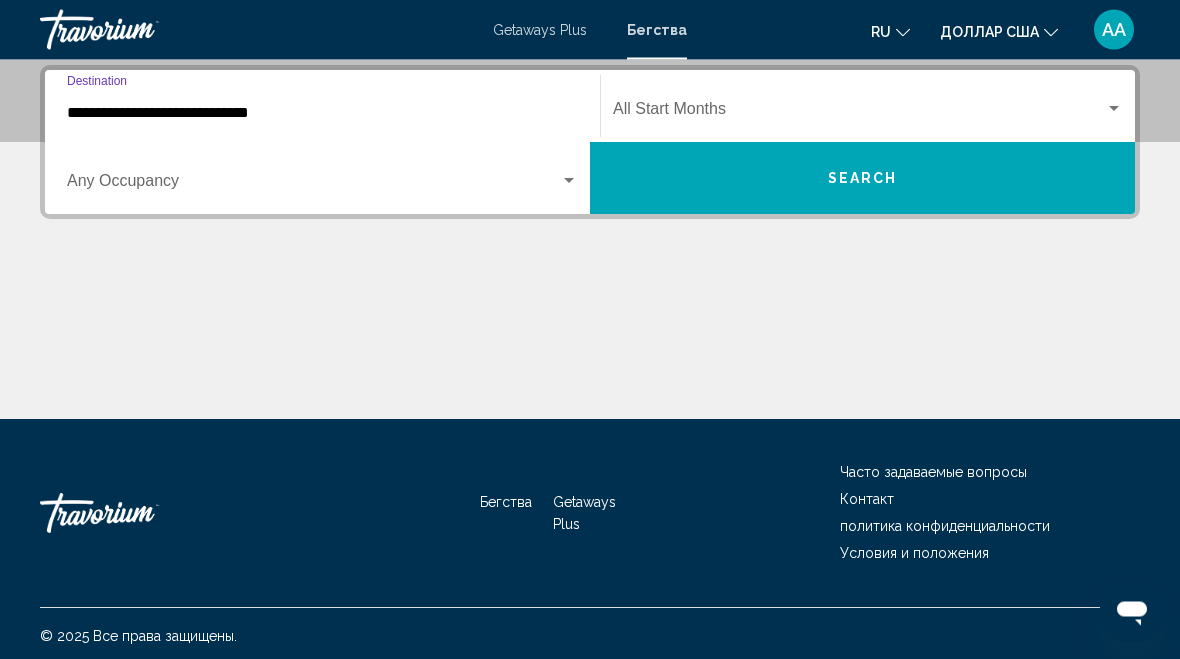 click on "Search" at bounding box center (862, 179) 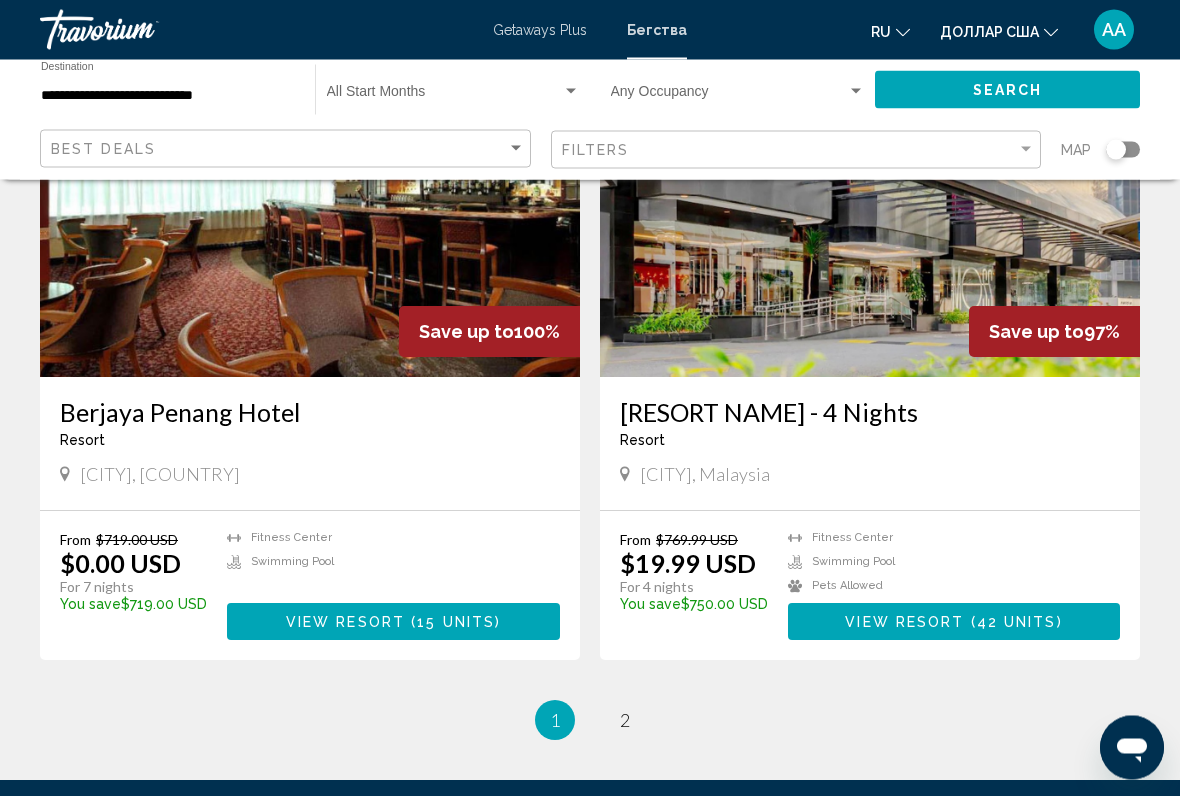 scroll, scrollTop: 3435, scrollLeft: 0, axis: vertical 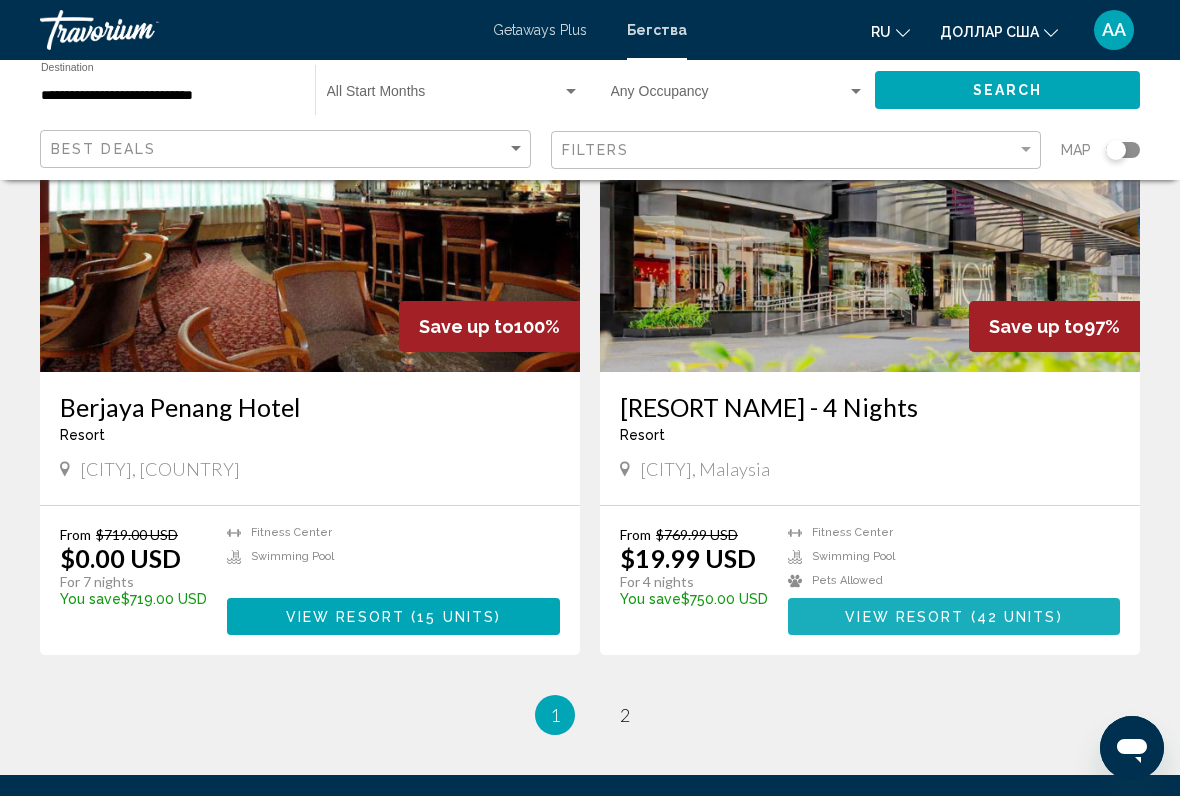 click on "( [NUMBER] units )" at bounding box center (1013, 617) 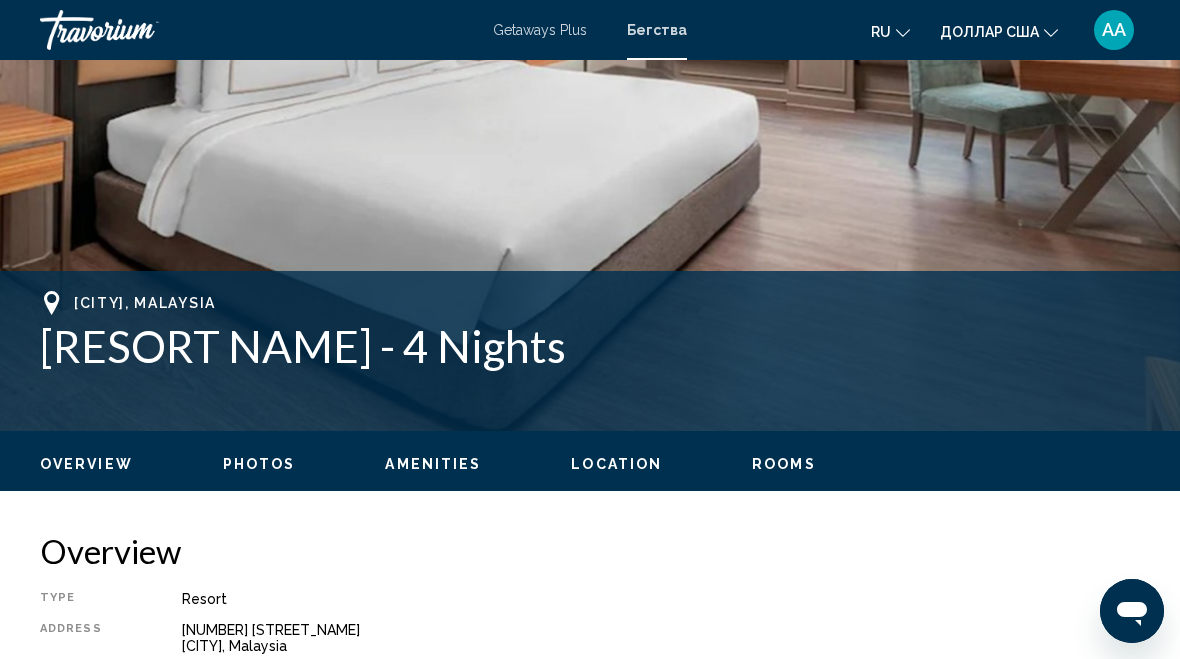 scroll, scrollTop: 578, scrollLeft: 0, axis: vertical 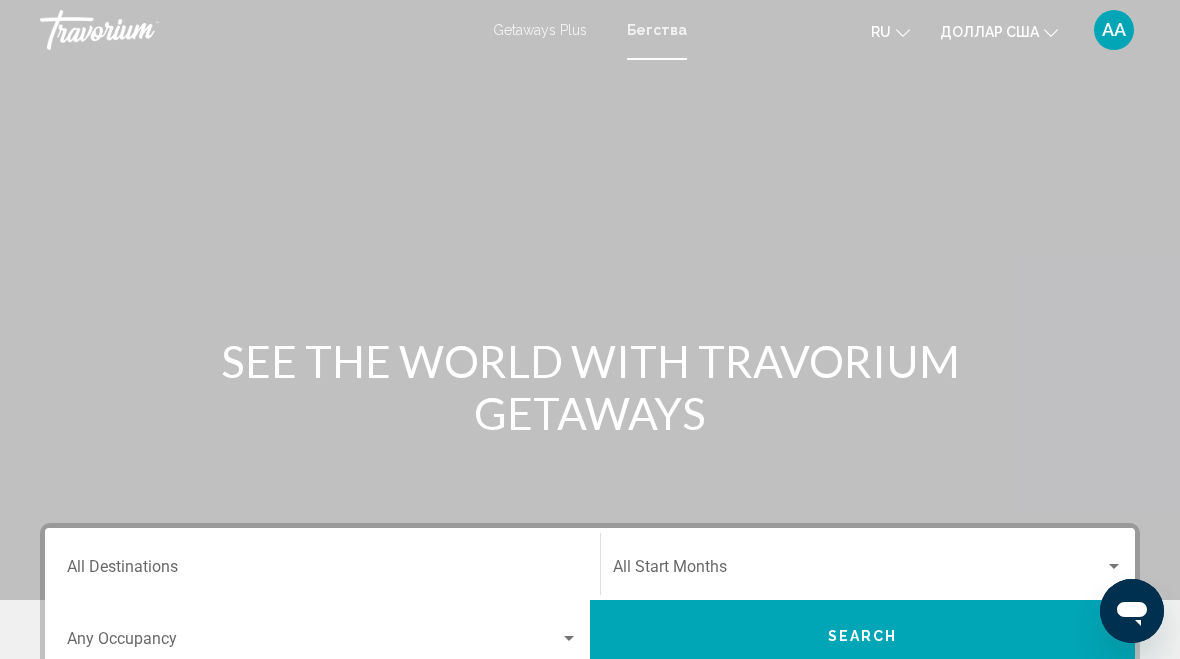 click on "Destination All Destinations" at bounding box center (322, 571) 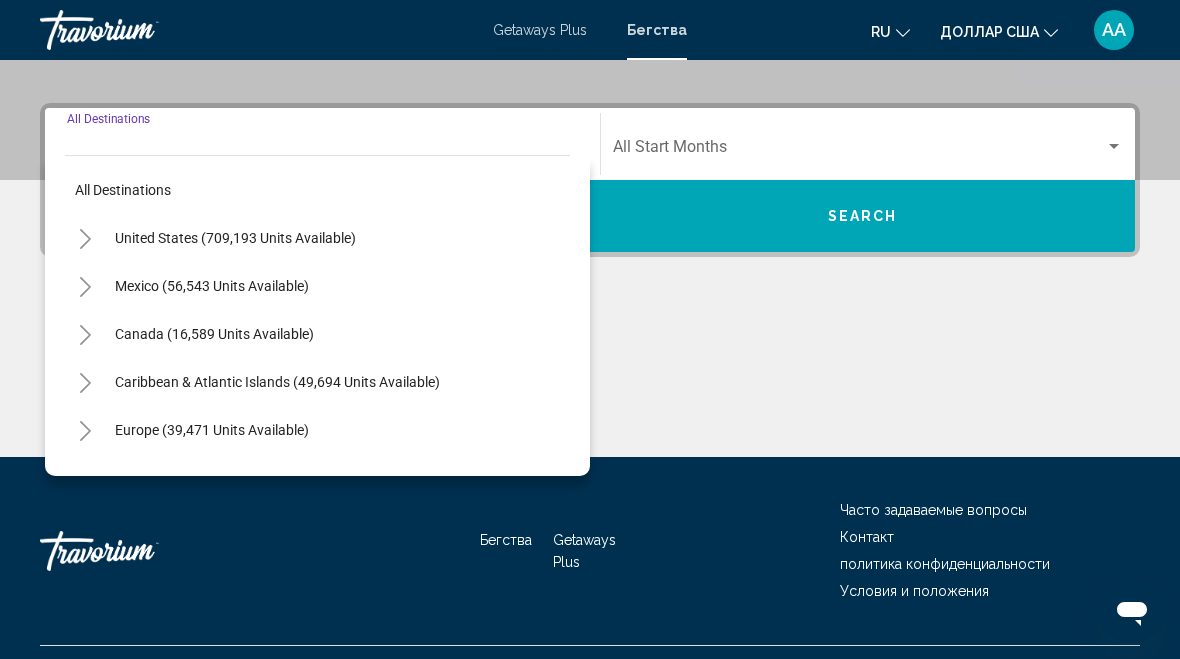 scroll, scrollTop: 458, scrollLeft: 0, axis: vertical 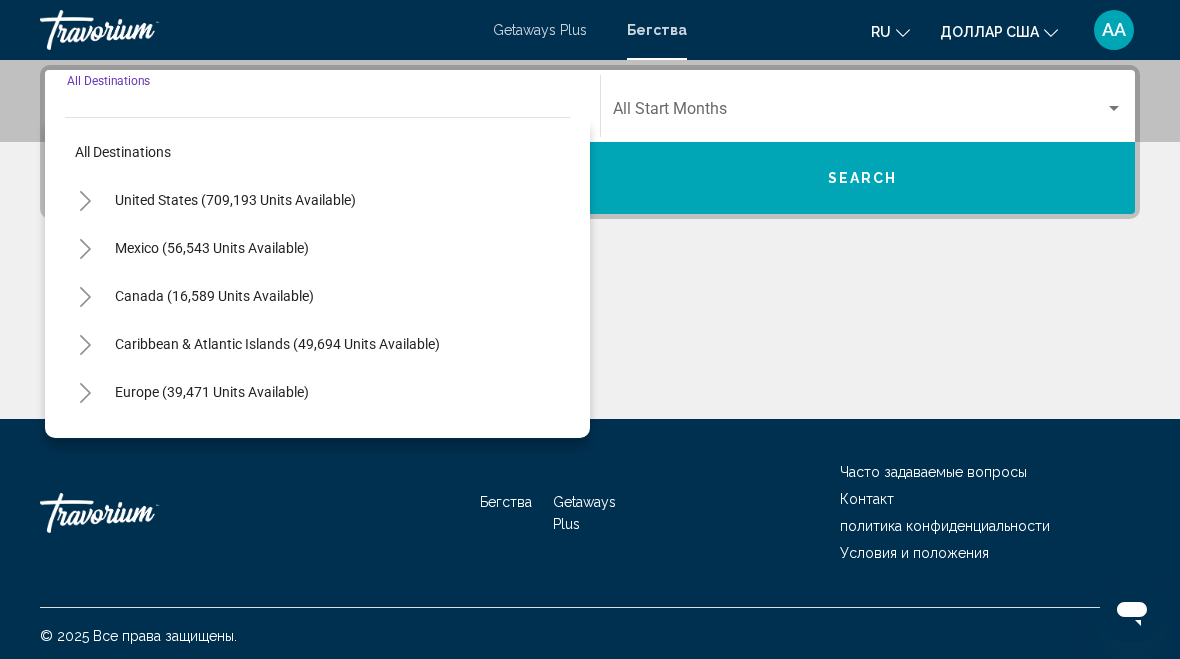 click on "Europe (39,471 units available)" at bounding box center (214, 440) 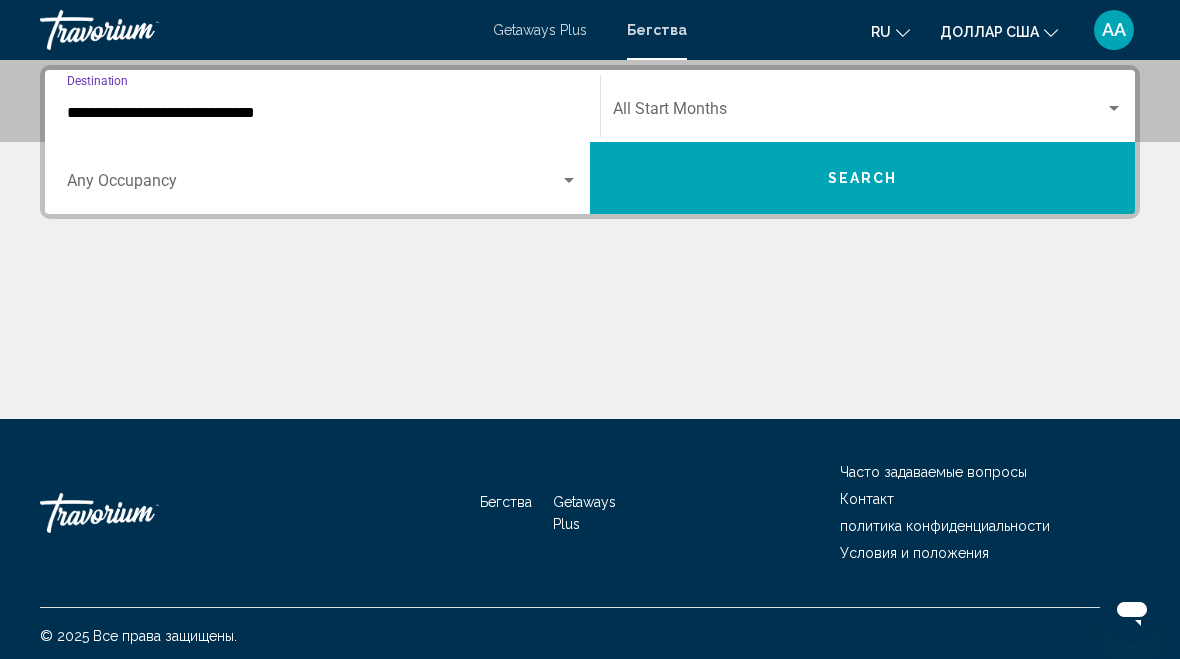 click on "**********" at bounding box center [322, 113] 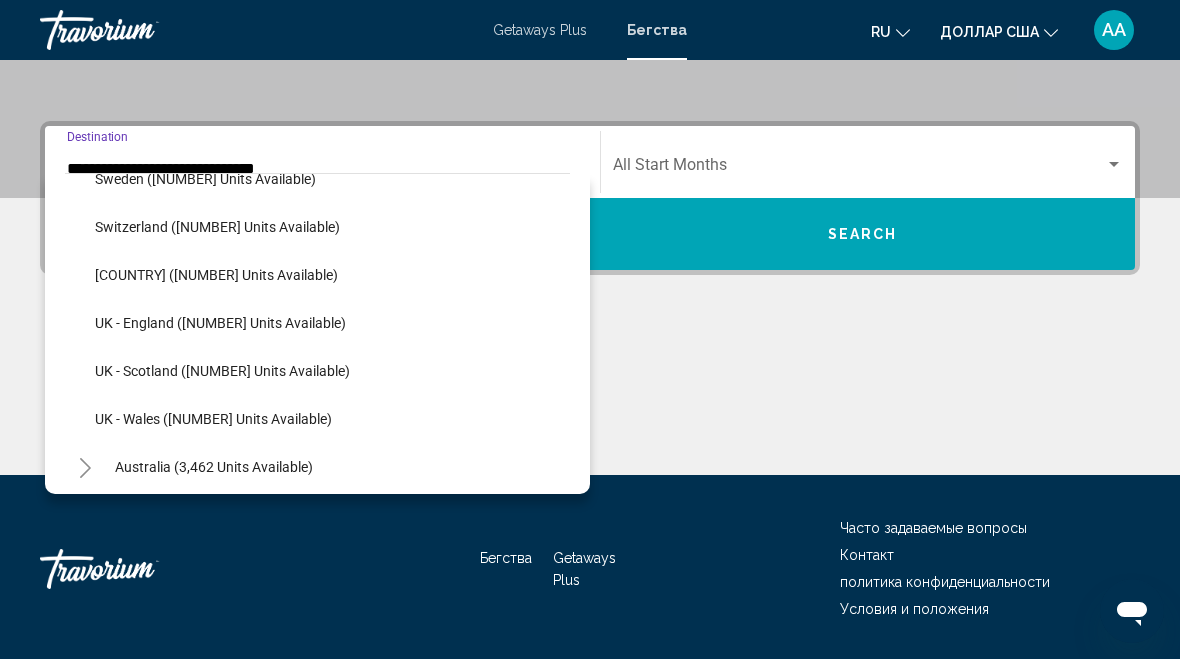 scroll, scrollTop: 1147, scrollLeft: 0, axis: vertical 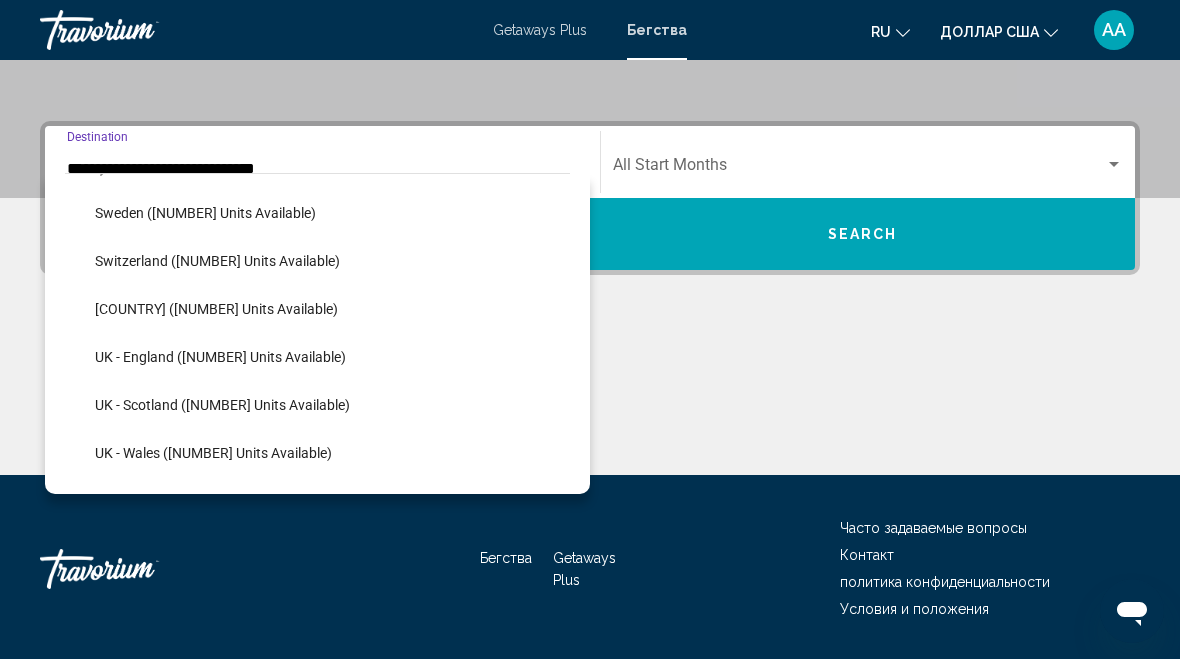 click on "[COUNTRY] ([NUMBER] units available)" 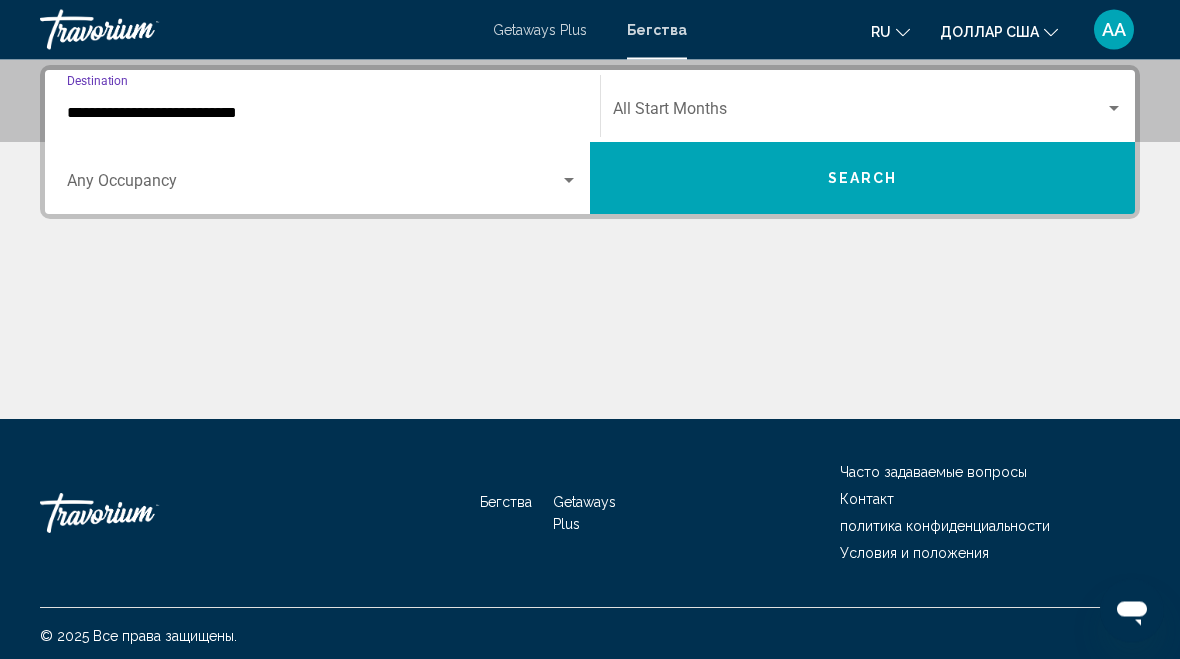 scroll, scrollTop: 0, scrollLeft: 0, axis: both 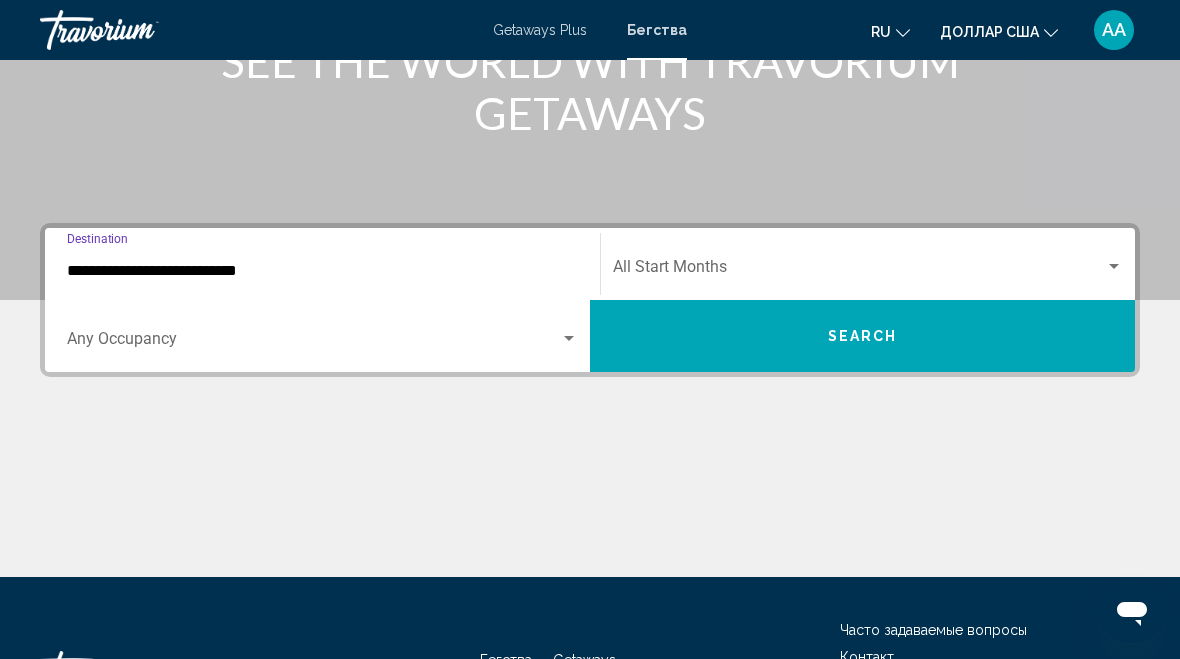 click on "Search" at bounding box center [862, 336] 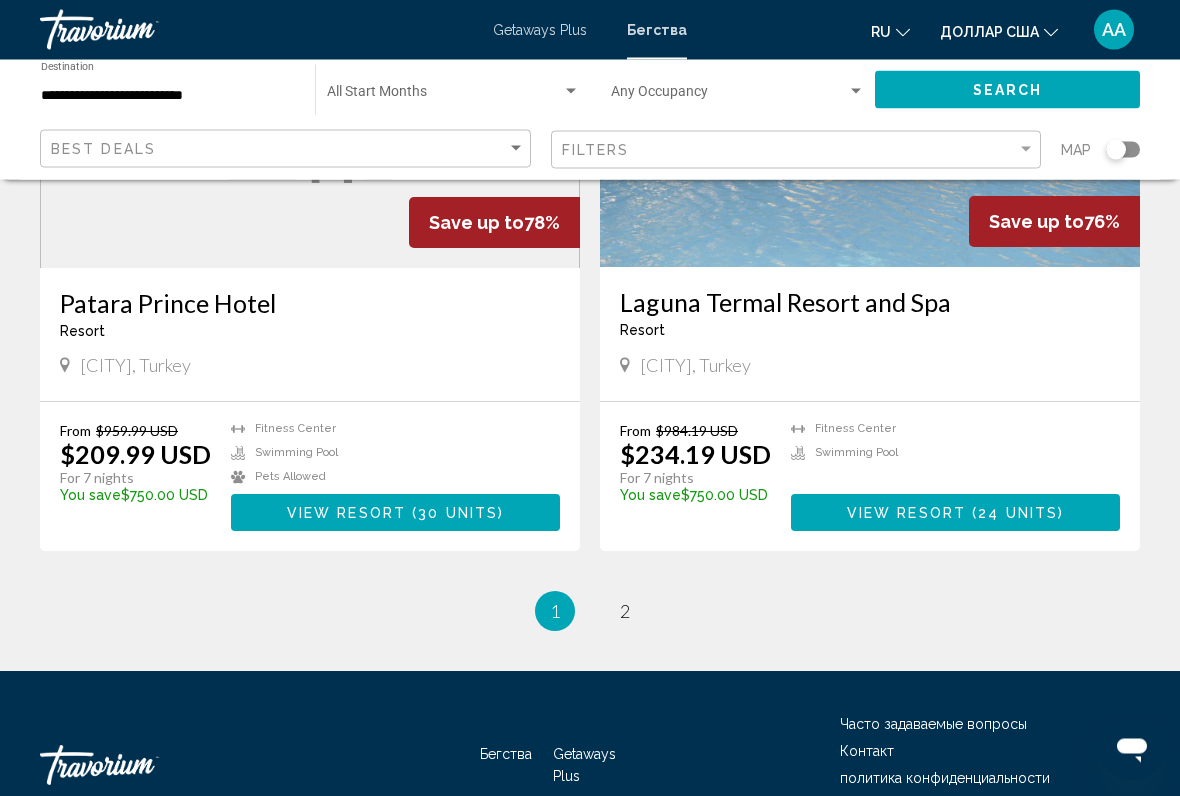 scroll, scrollTop: 3540, scrollLeft: 0, axis: vertical 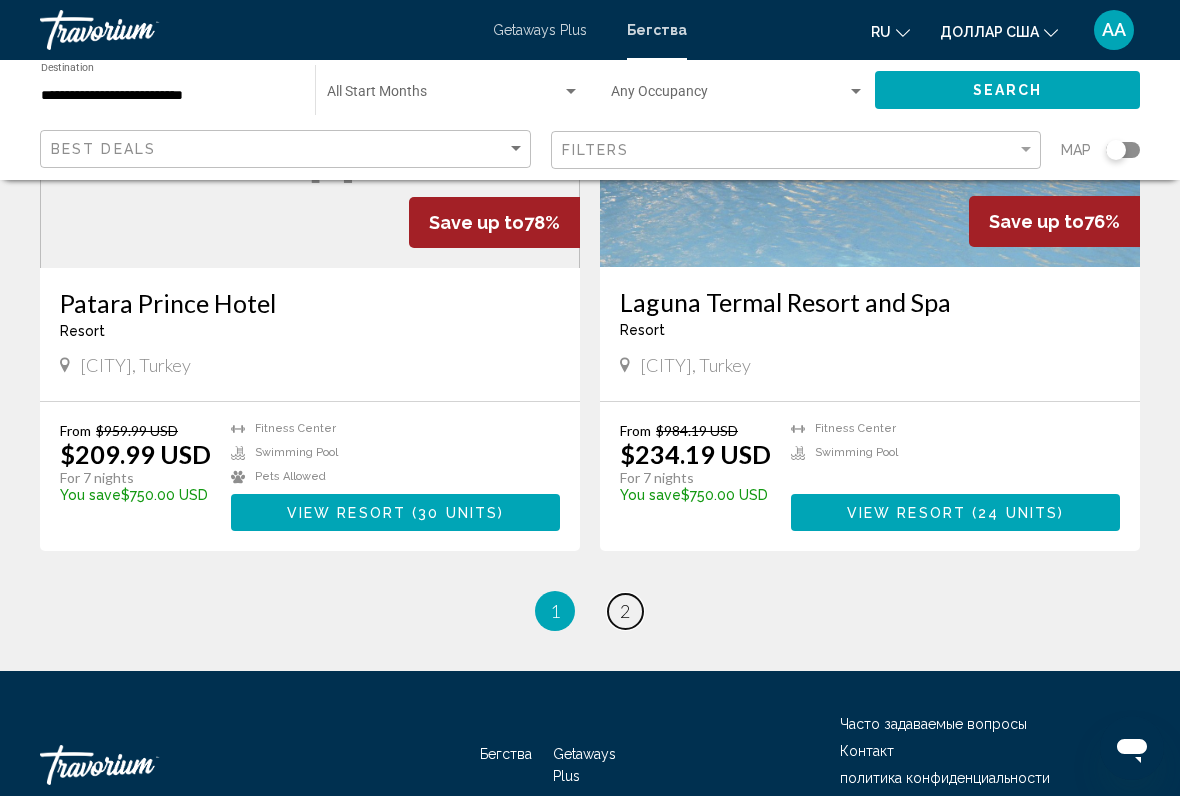 click on "2" at bounding box center [625, 611] 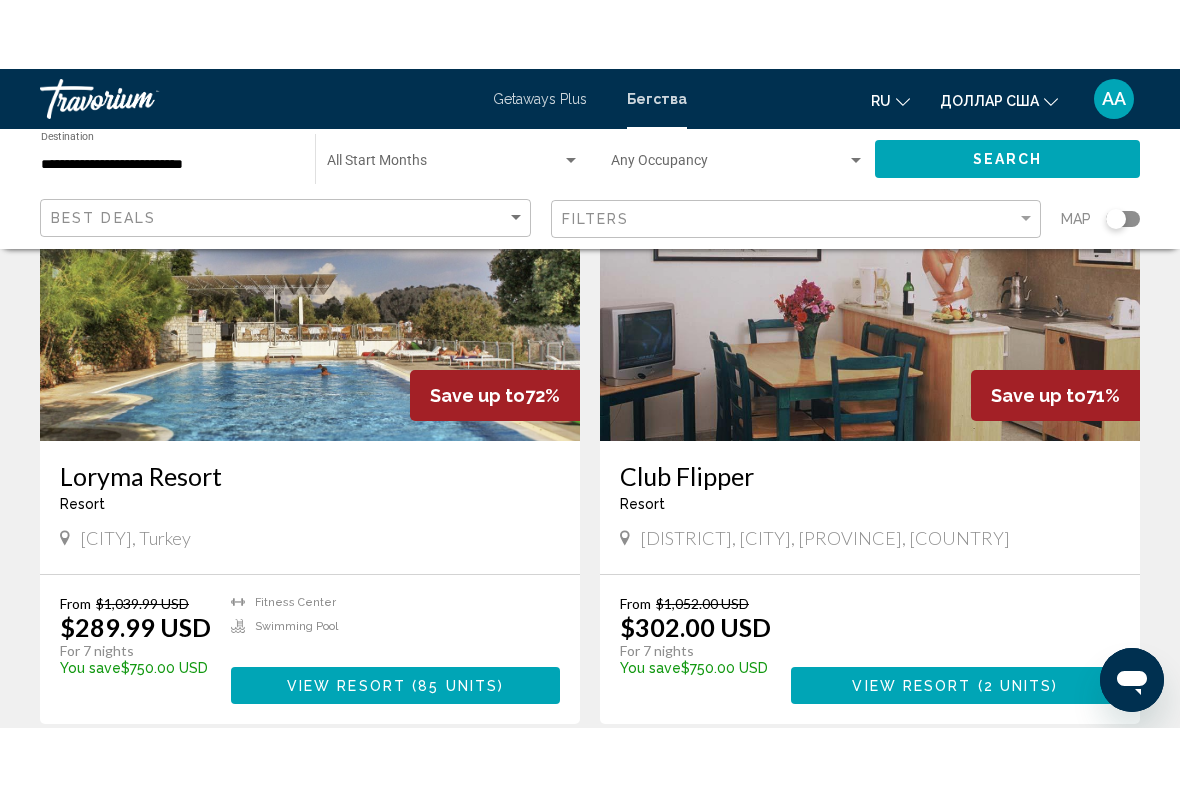 scroll, scrollTop: 207, scrollLeft: 0, axis: vertical 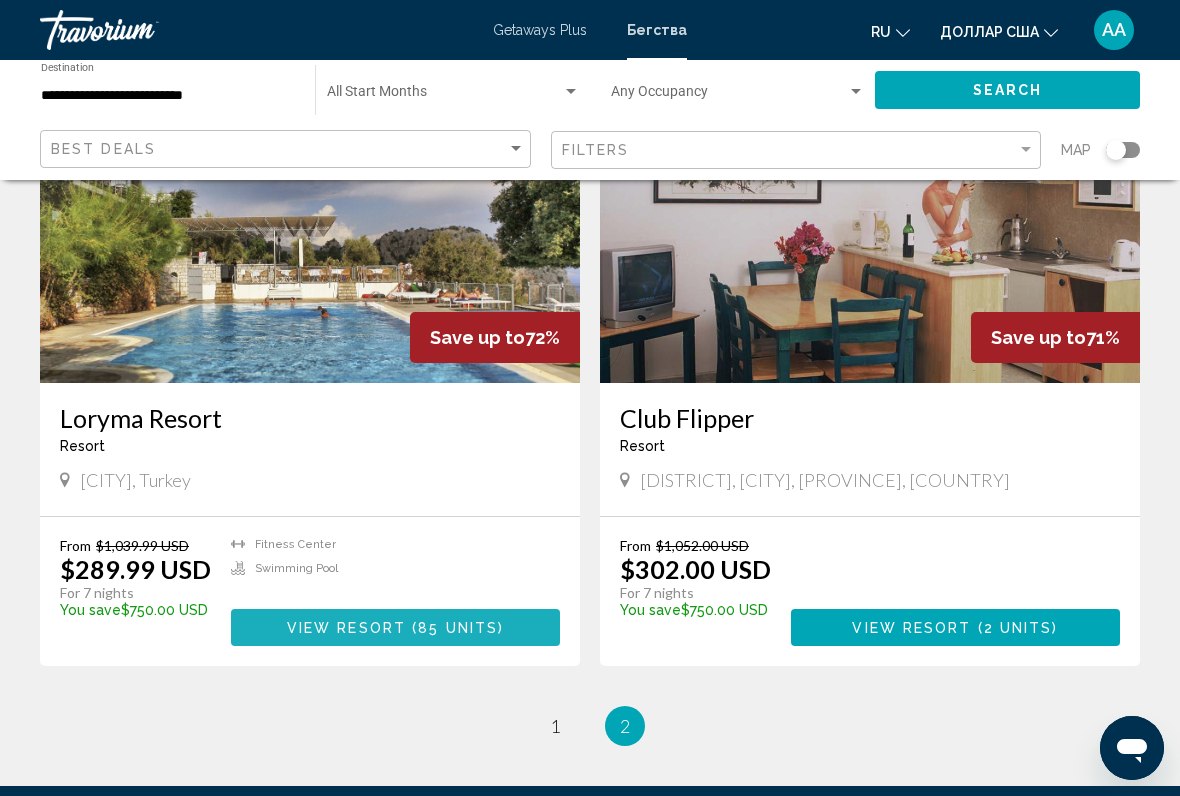 click on "View Resort" at bounding box center [346, 628] 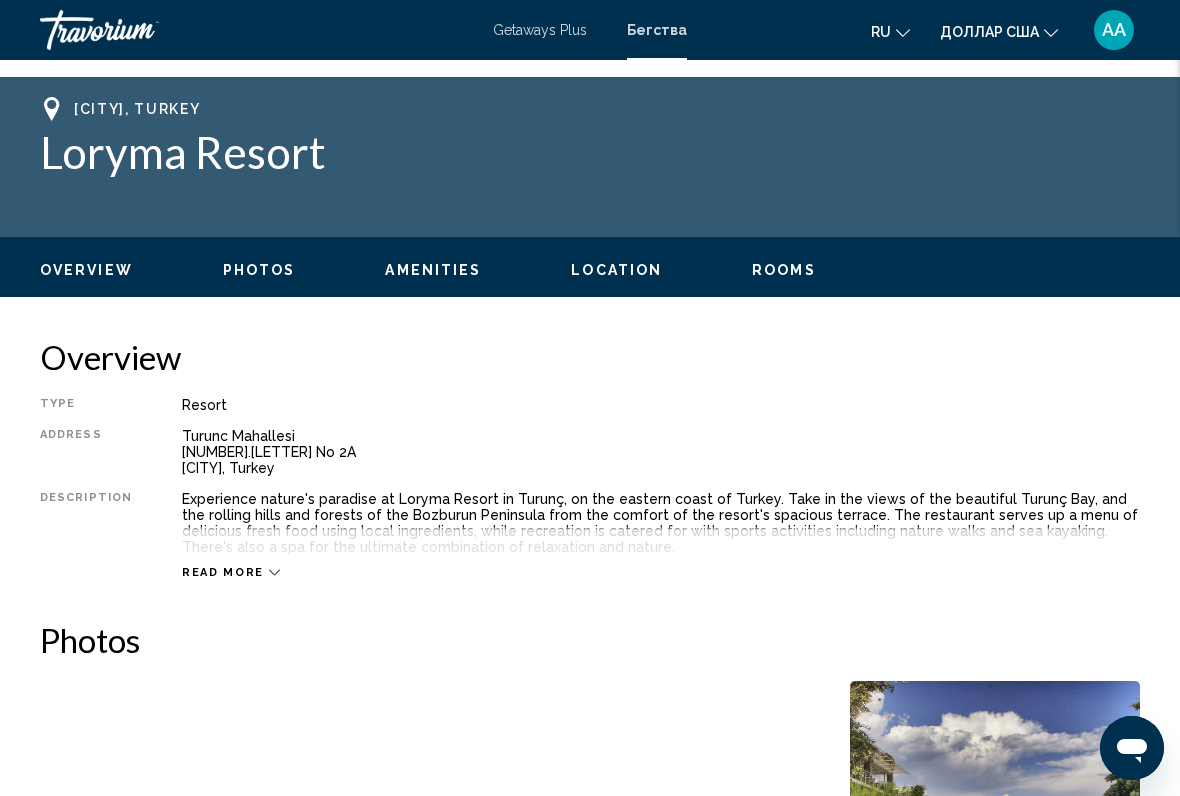 scroll, scrollTop: 774, scrollLeft: 0, axis: vertical 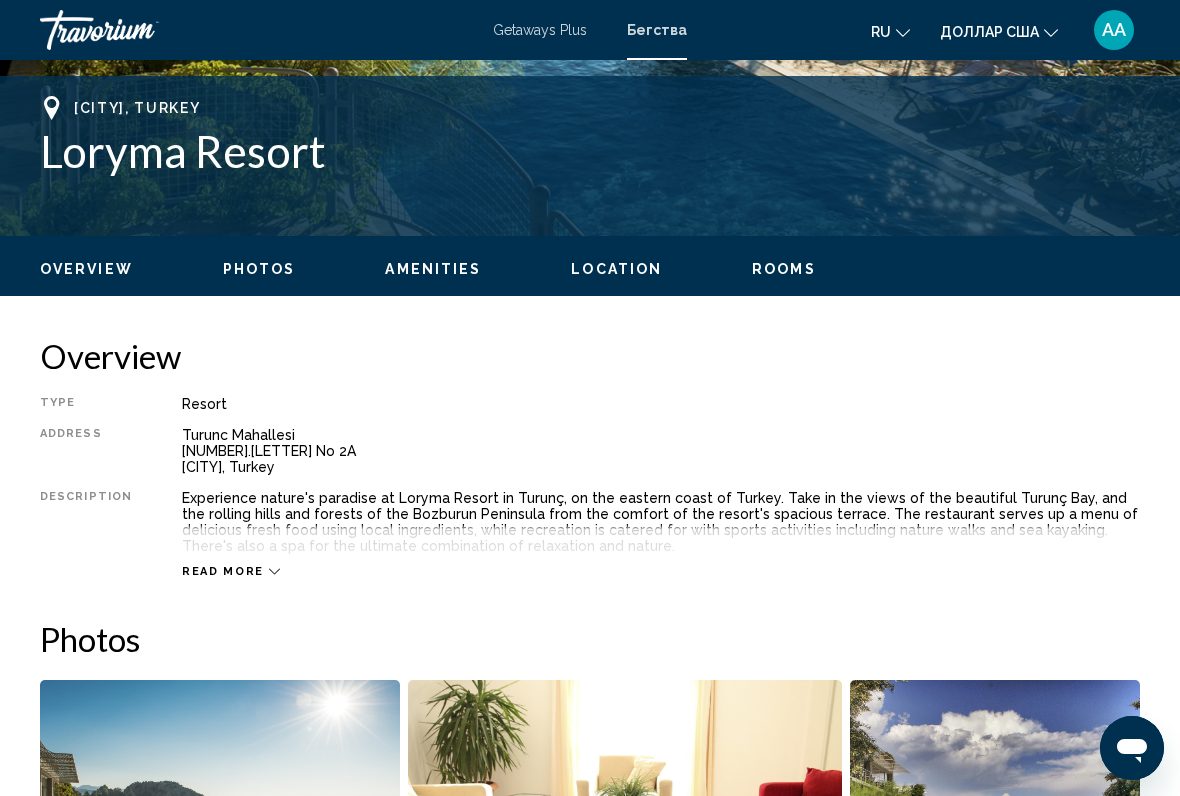 click 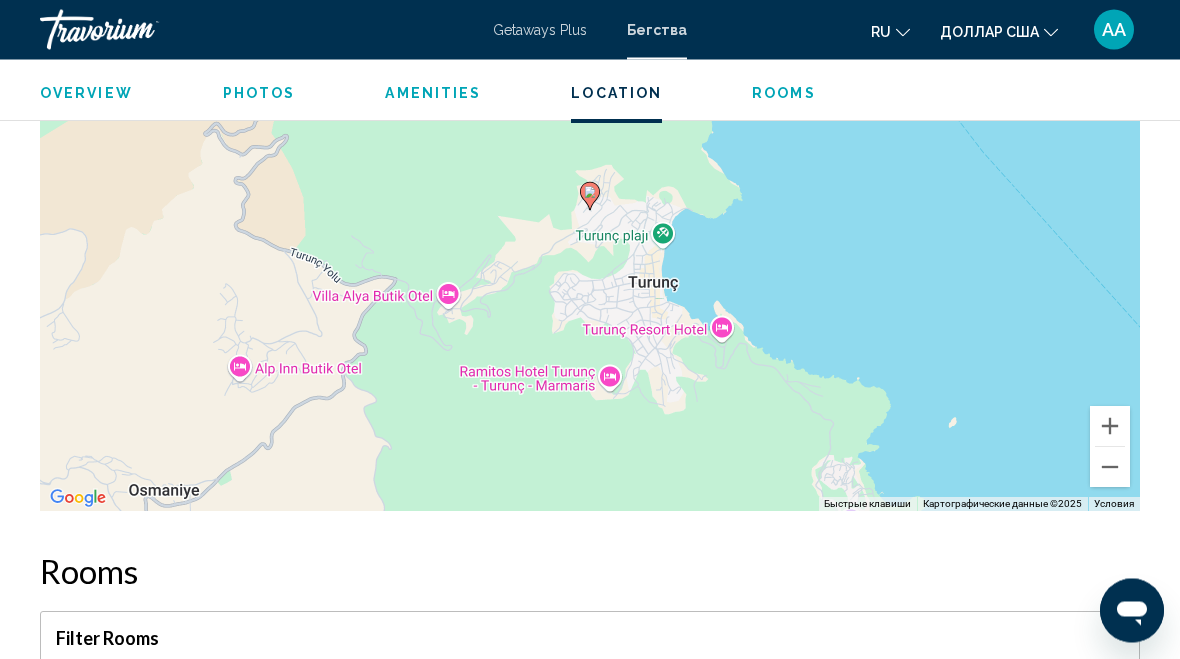 scroll, scrollTop: 3006, scrollLeft: 0, axis: vertical 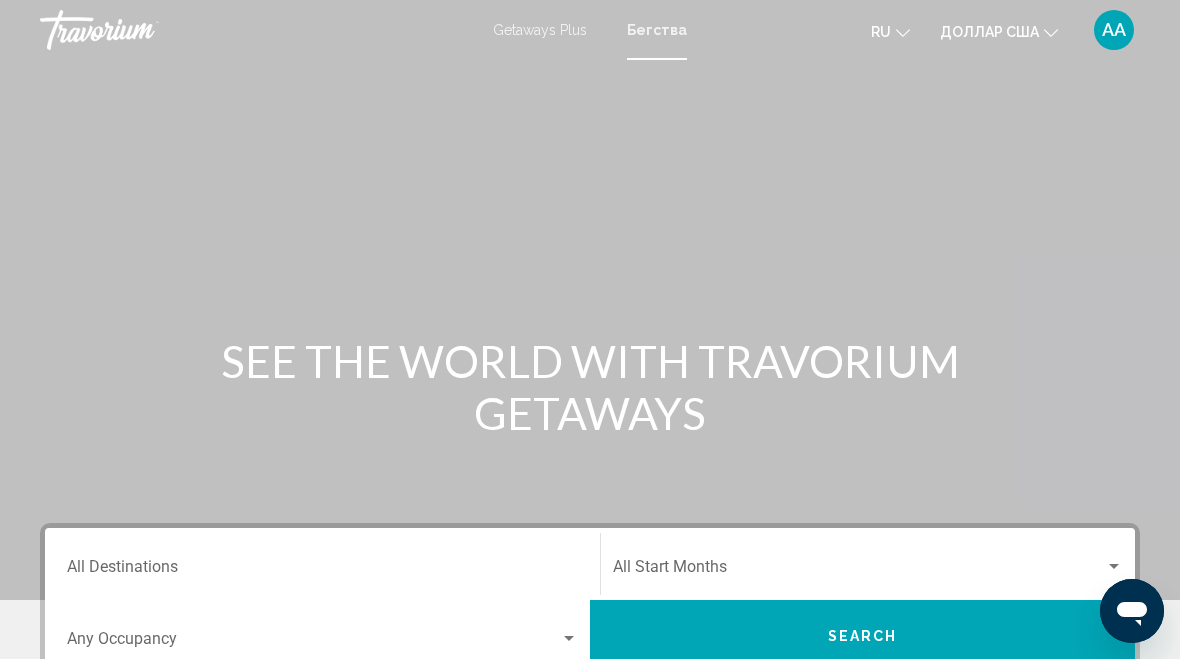 click on "Destination All Destinations" at bounding box center (322, 571) 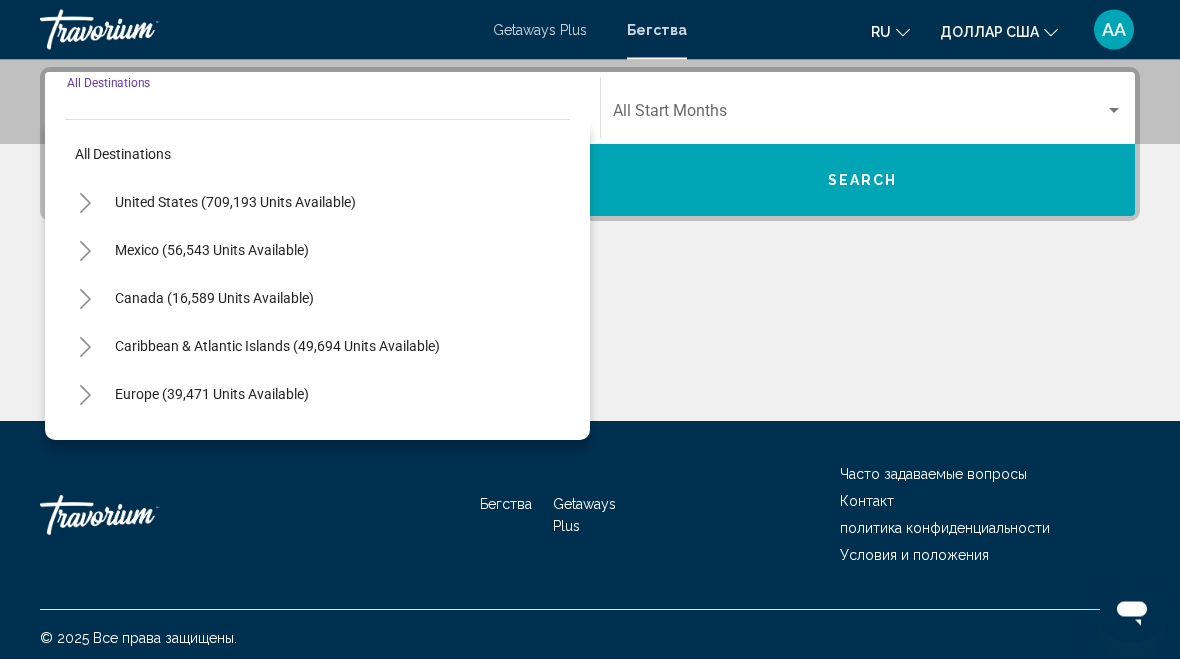 scroll, scrollTop: 458, scrollLeft: 0, axis: vertical 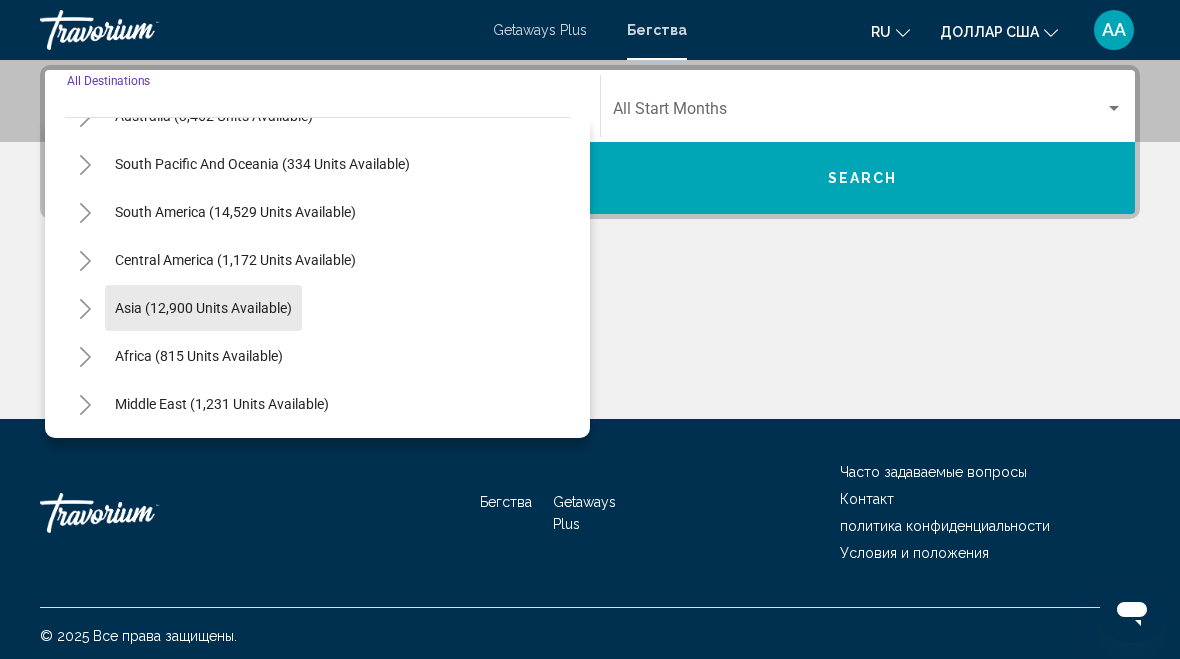 click on "Asia (12,900 units available)" at bounding box center [199, 356] 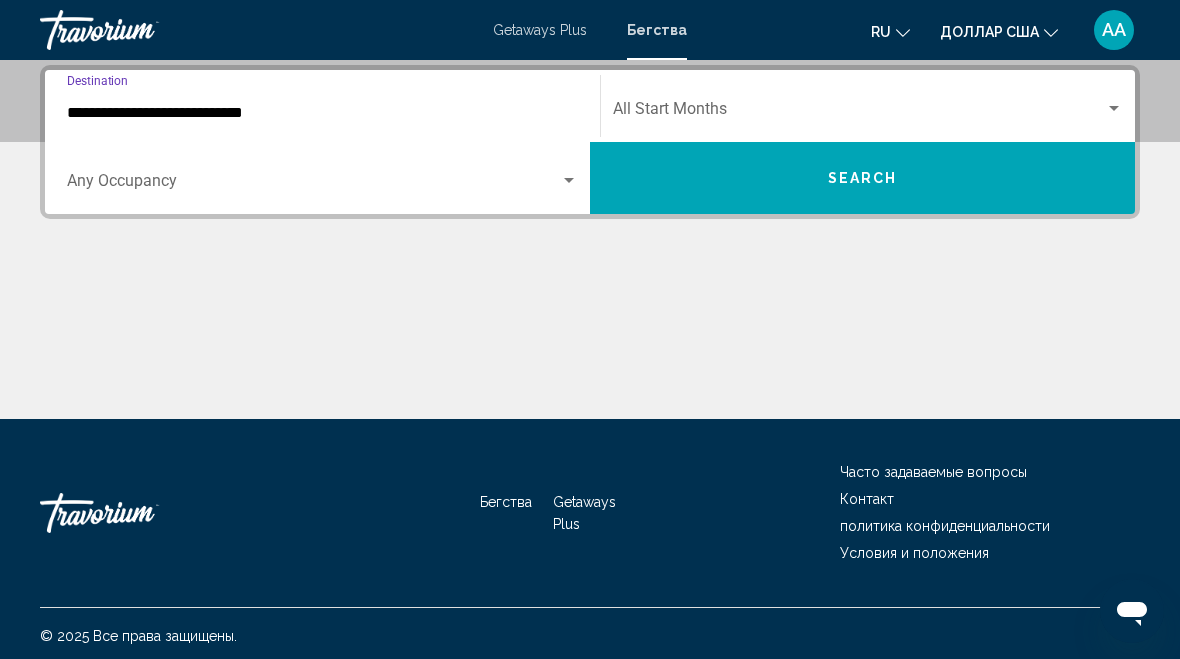 click on "**********" at bounding box center (322, 113) 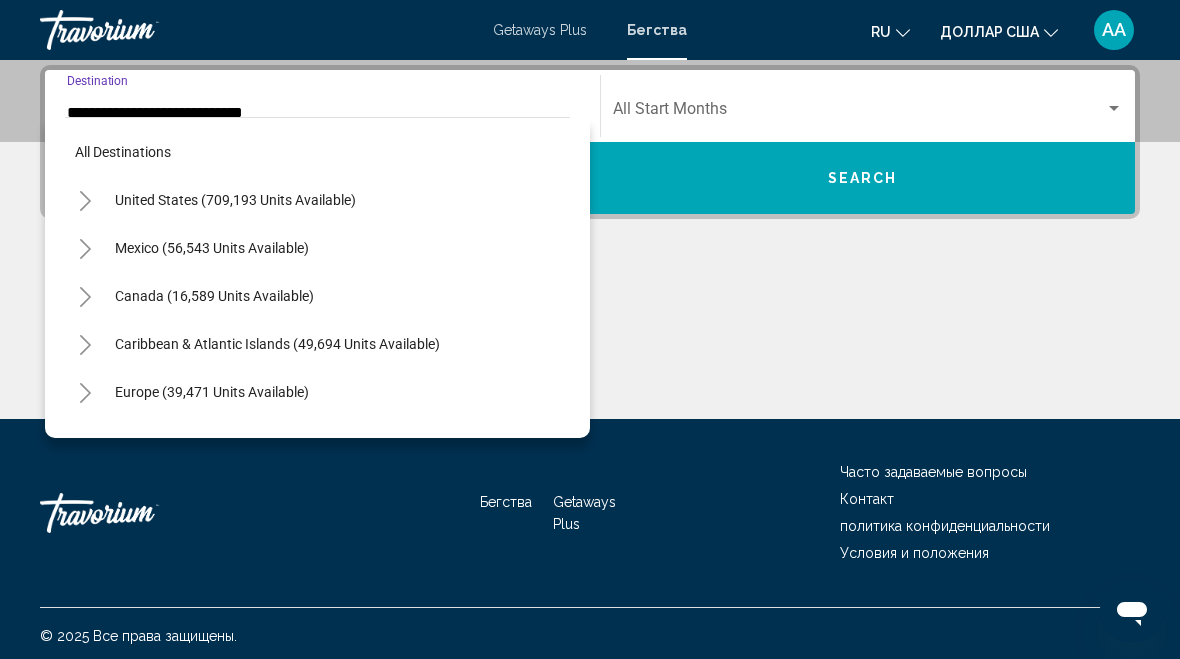 scroll, scrollTop: 402, scrollLeft: 0, axis: vertical 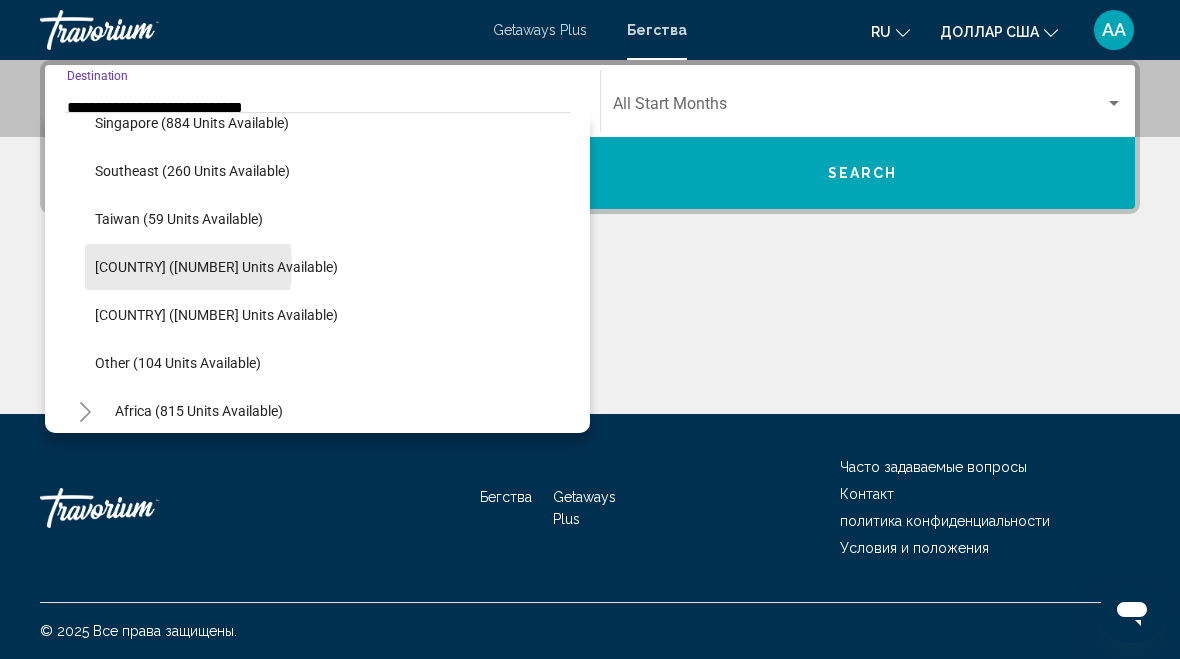 click on "[COUNTRY] ([NUMBER] units available)" 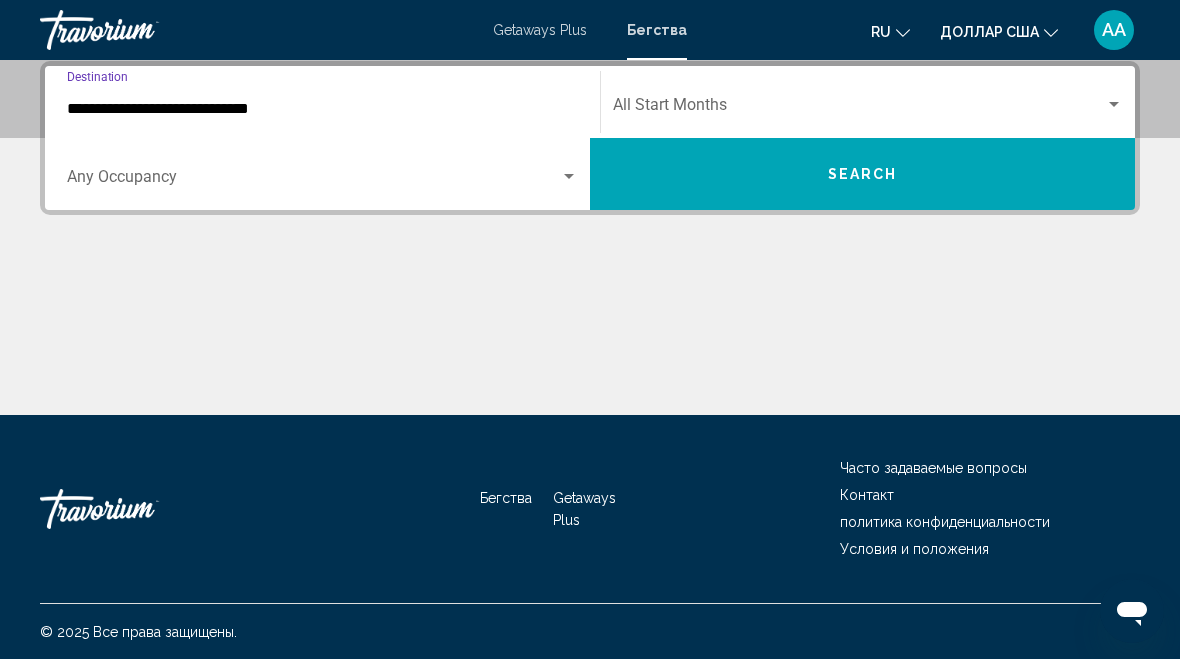 scroll, scrollTop: 458, scrollLeft: 0, axis: vertical 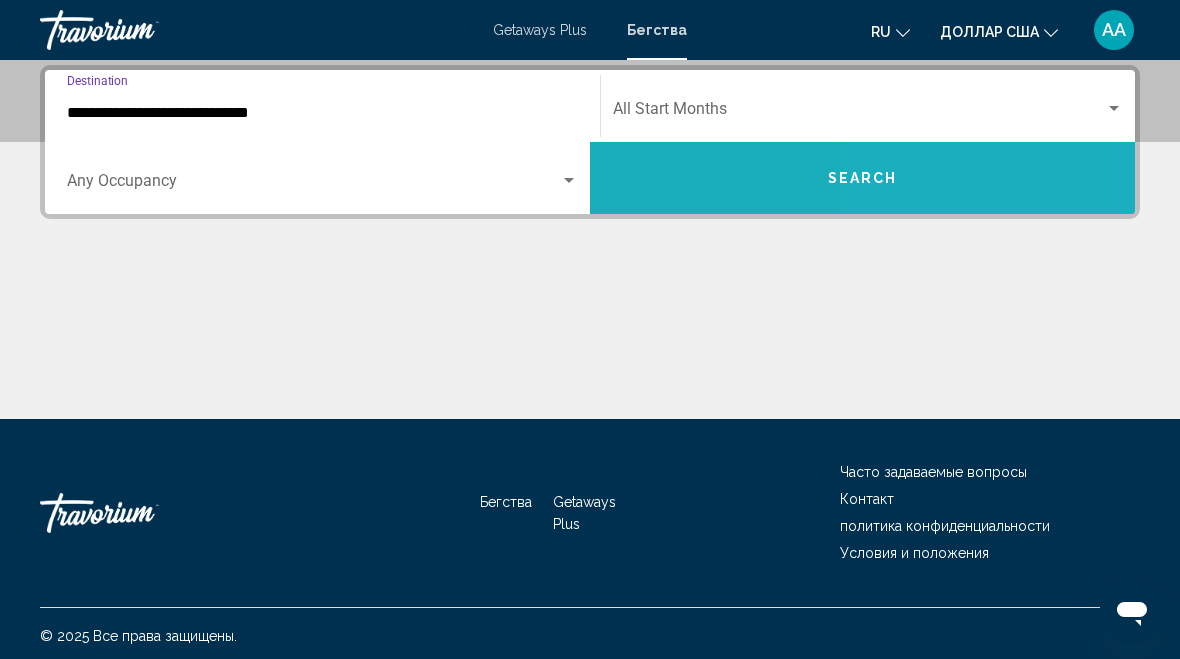 click on "Search" at bounding box center [862, 178] 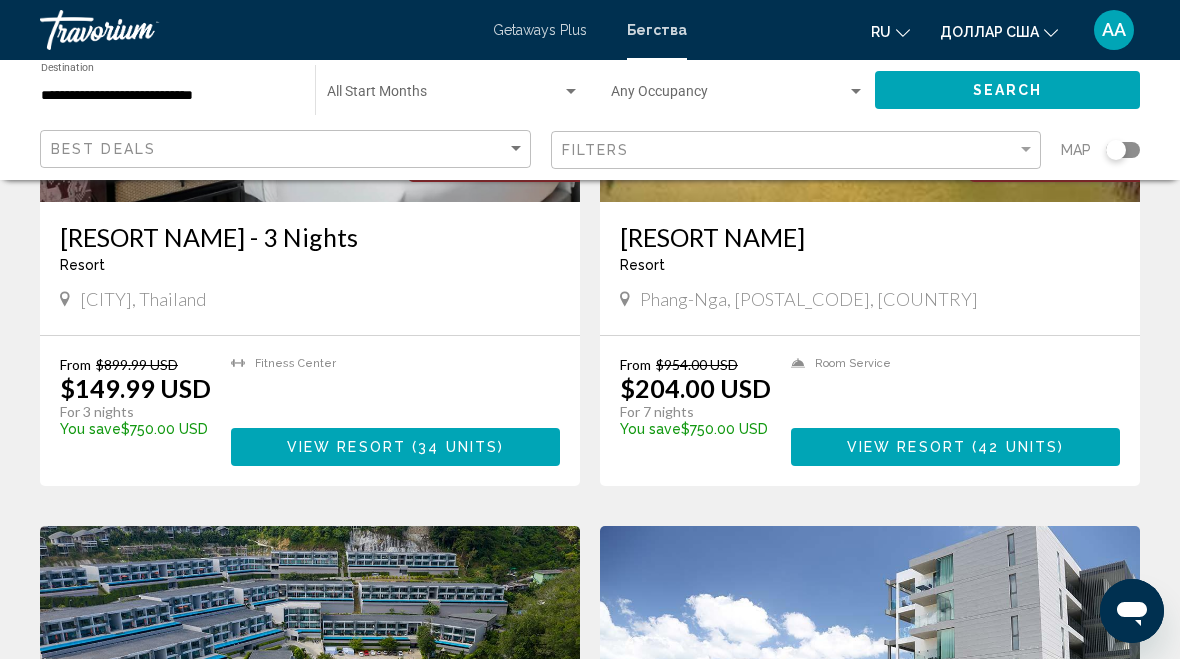 scroll, scrollTop: 2983, scrollLeft: 0, axis: vertical 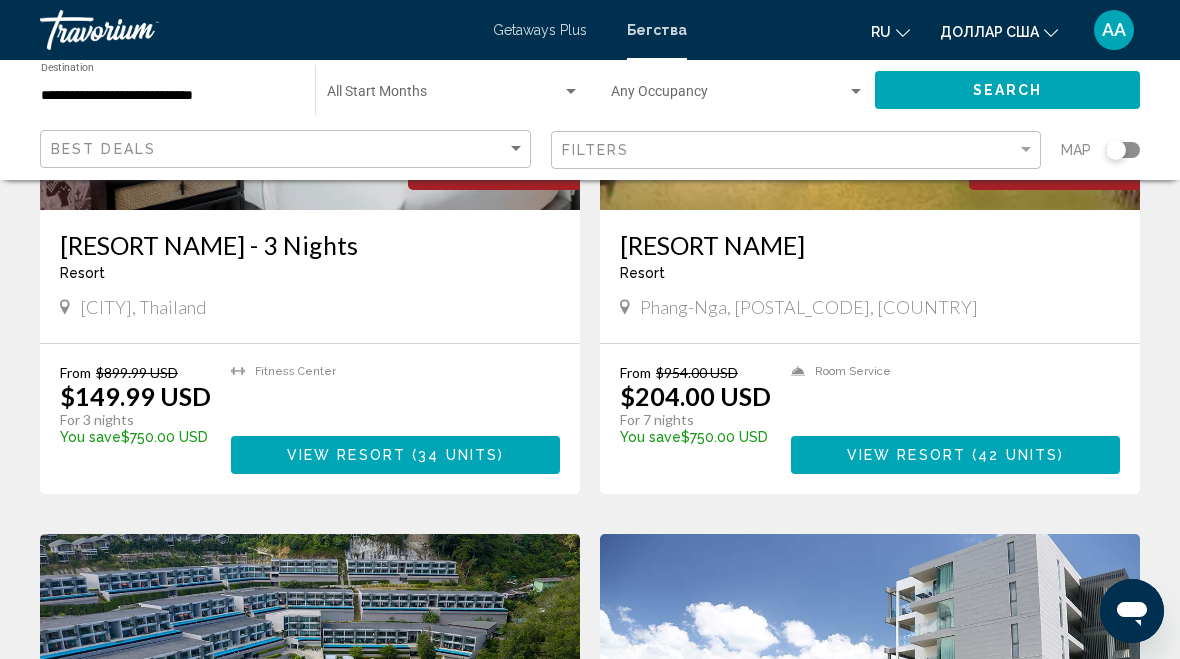 click on "**********" at bounding box center [168, 96] 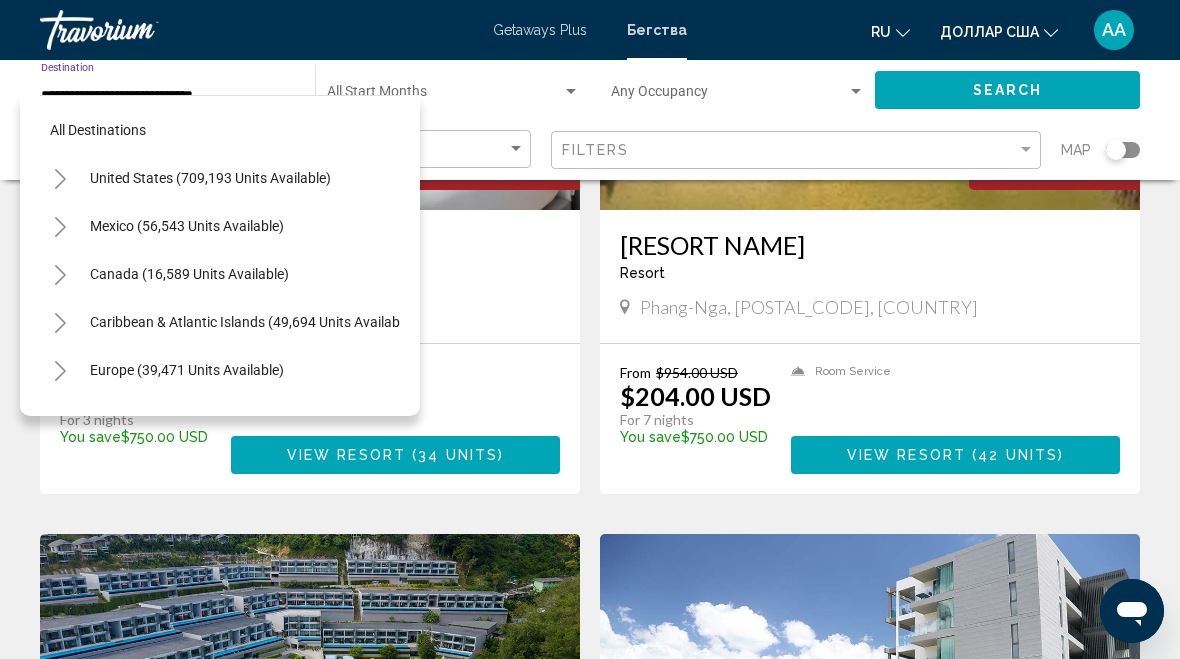 scroll, scrollTop: 983, scrollLeft: 0, axis: vertical 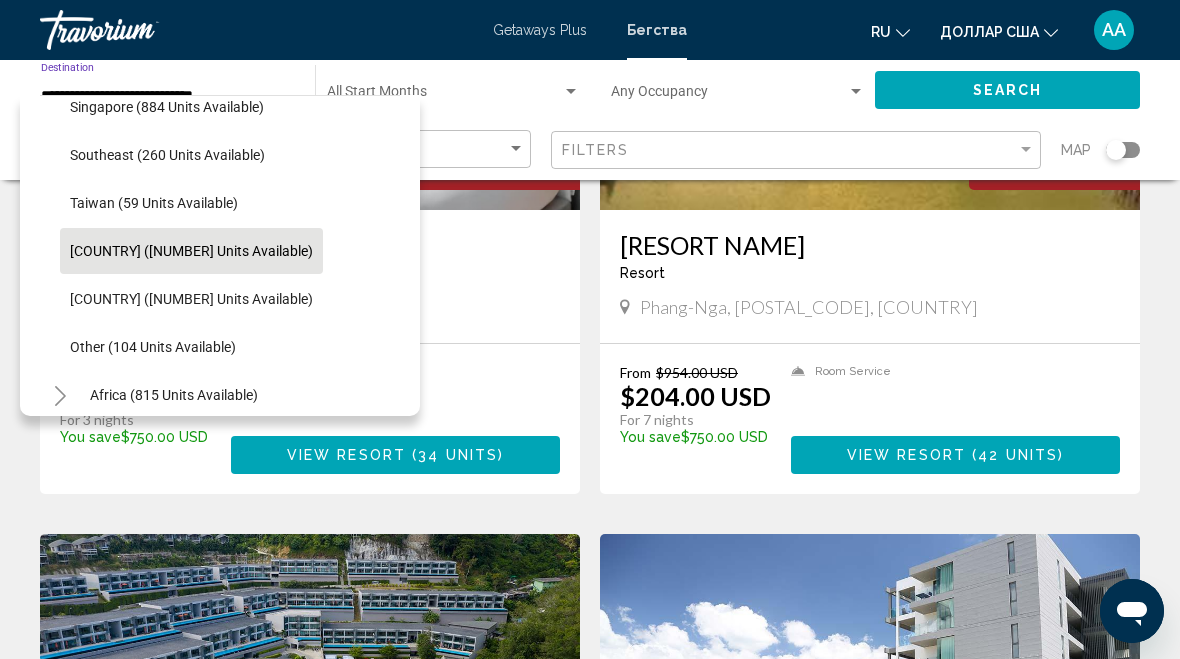 click on "[COUNTRY] ([NUMBER] units available)" 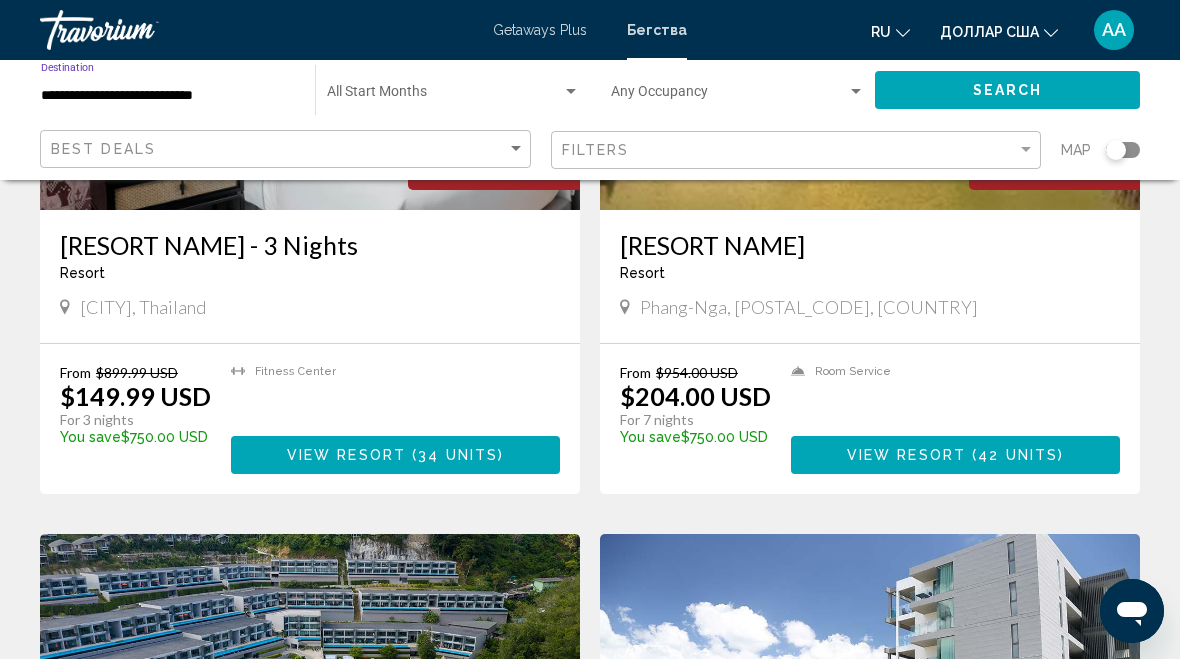 type on "**********" 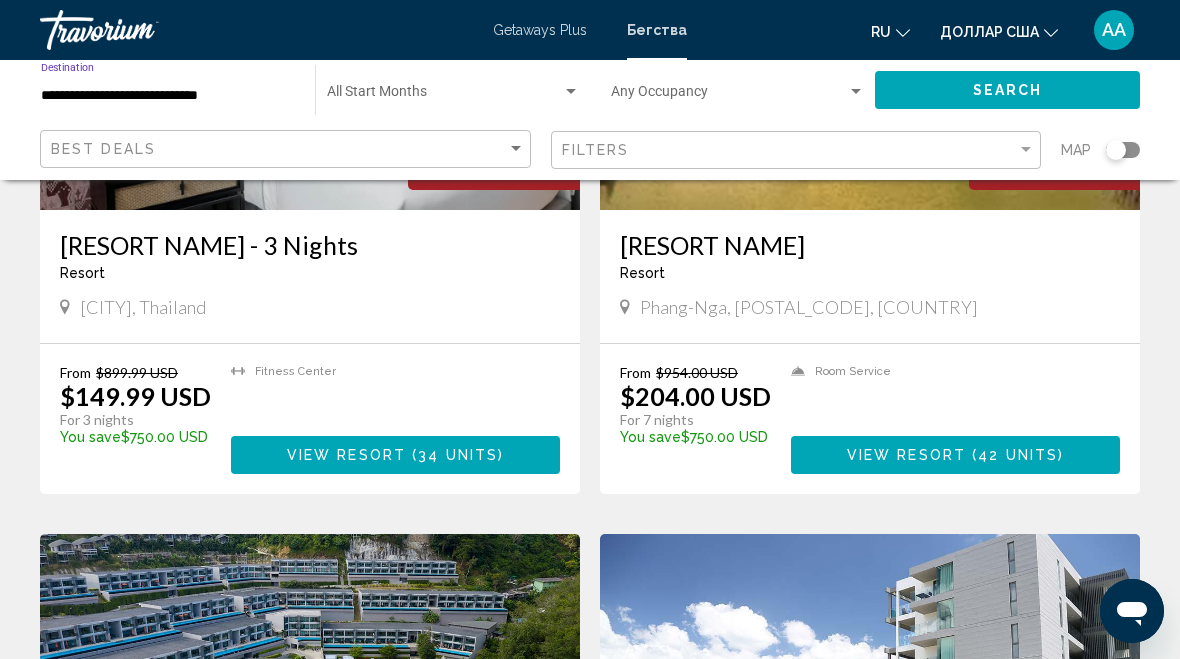 click on "Search" 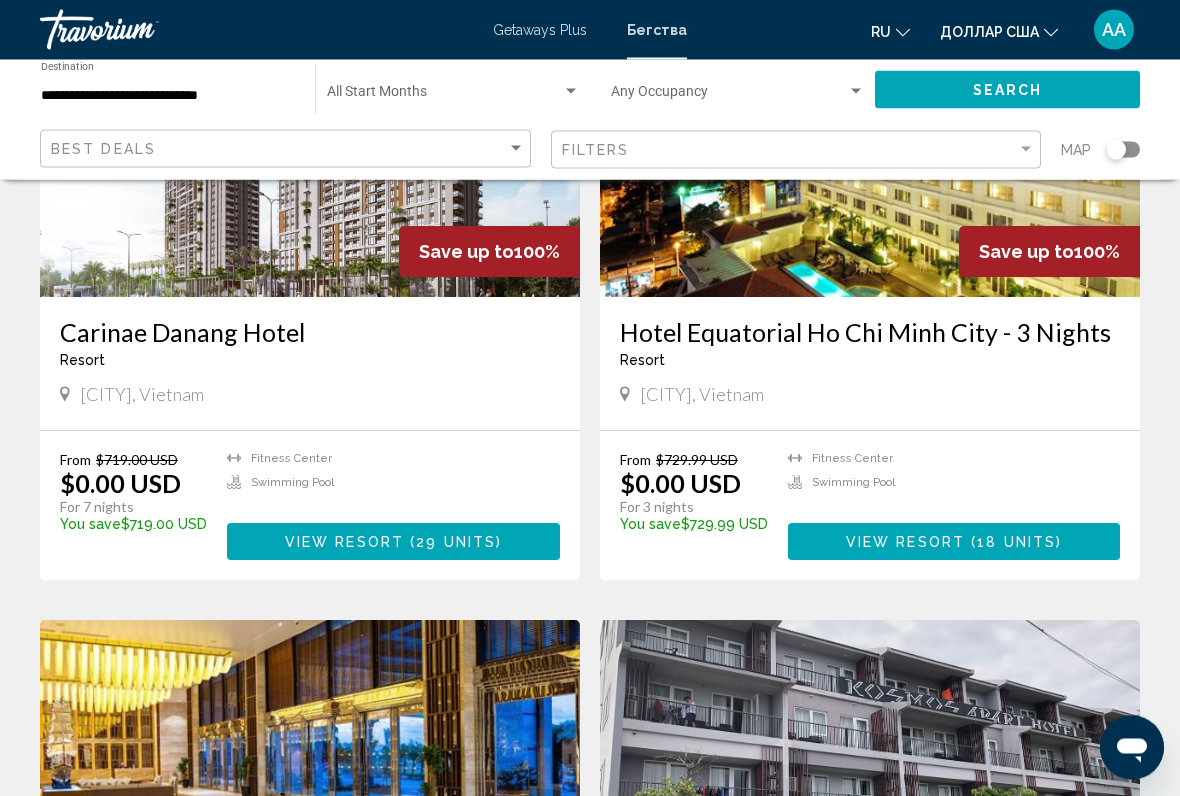scroll, scrollTop: 2223, scrollLeft: 0, axis: vertical 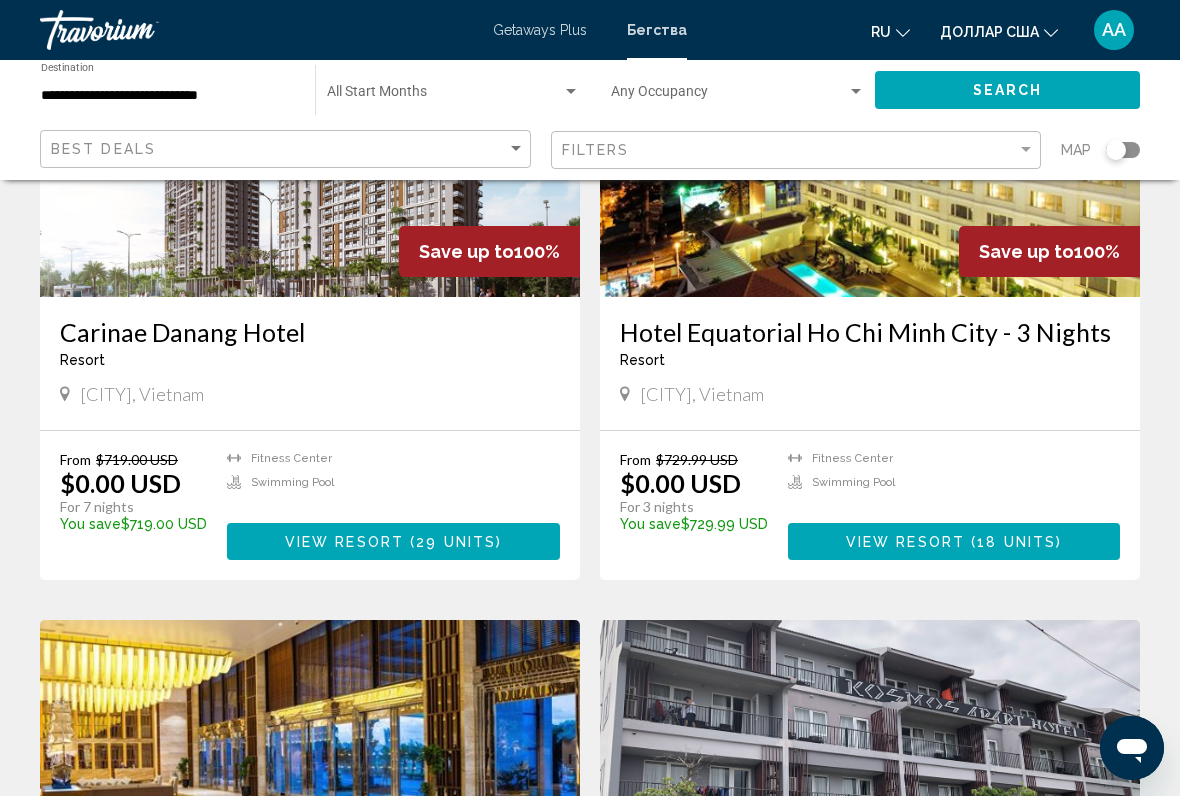 click on "View Resort    ( 29 units )" at bounding box center [393, 541] 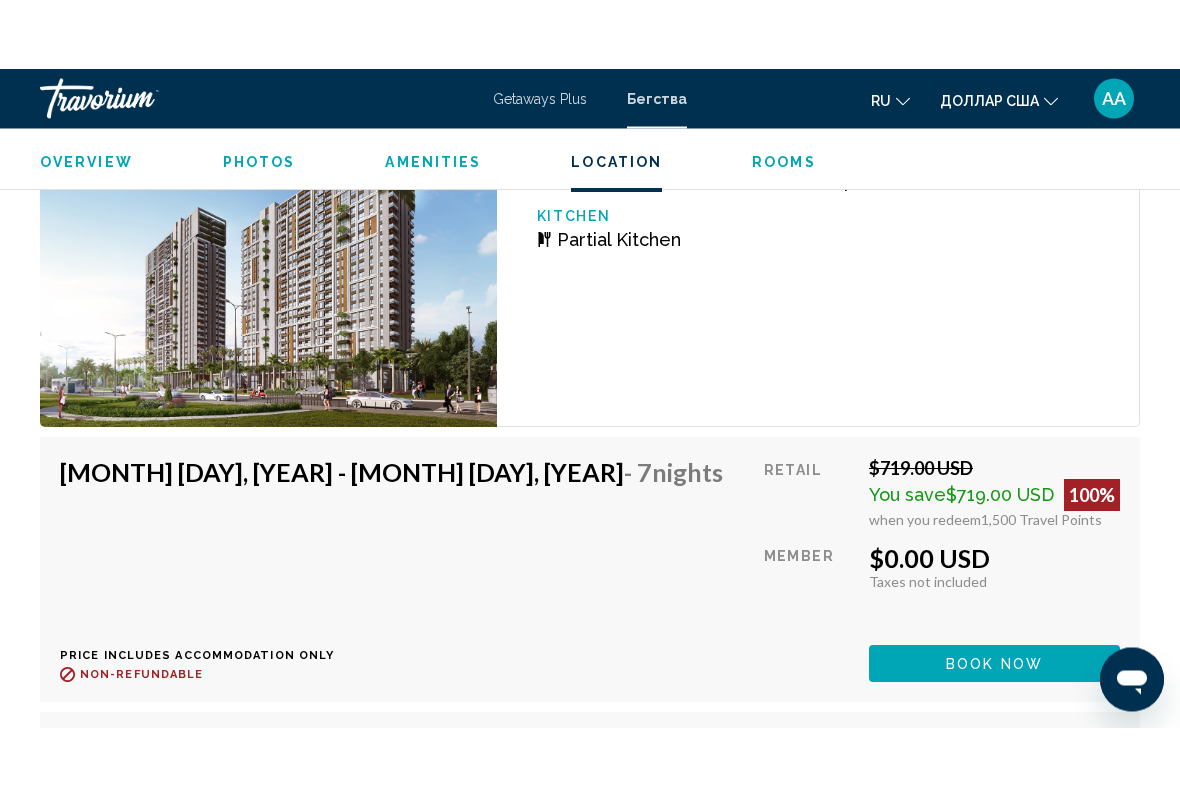 scroll, scrollTop: 3133, scrollLeft: 0, axis: vertical 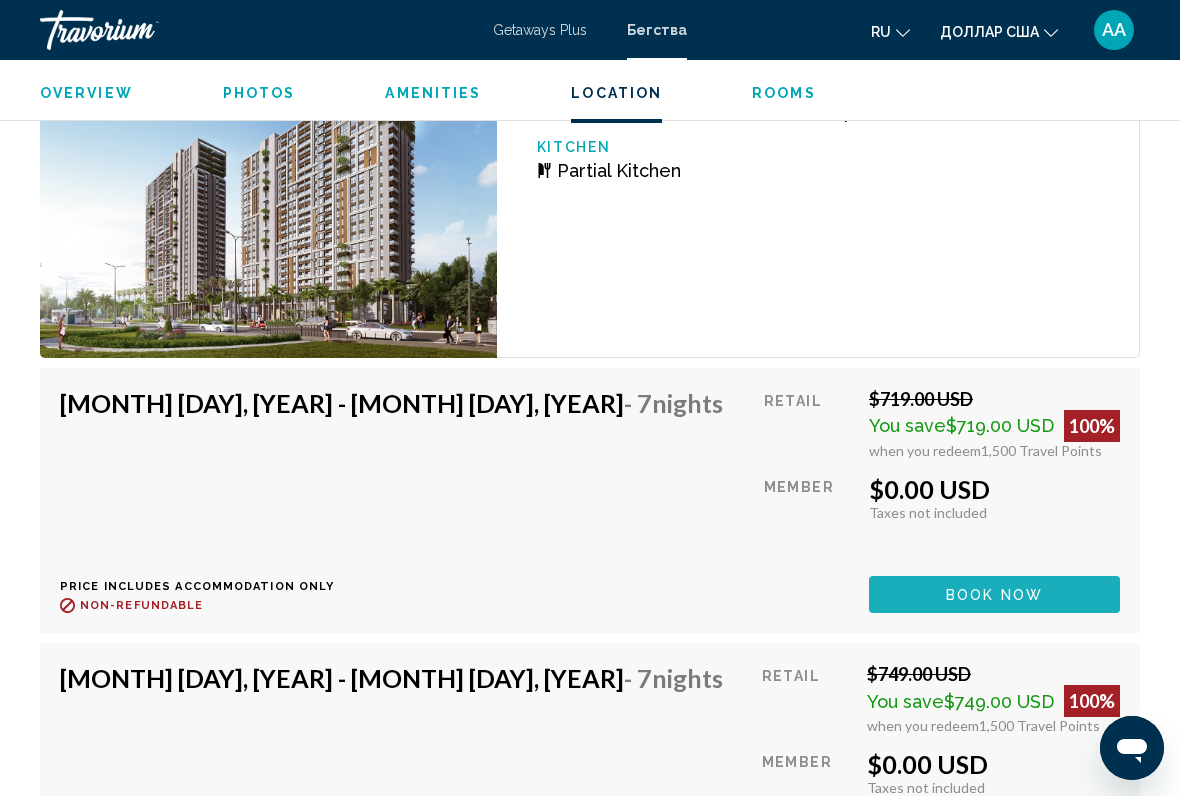 click on "Book now" at bounding box center (994, 595) 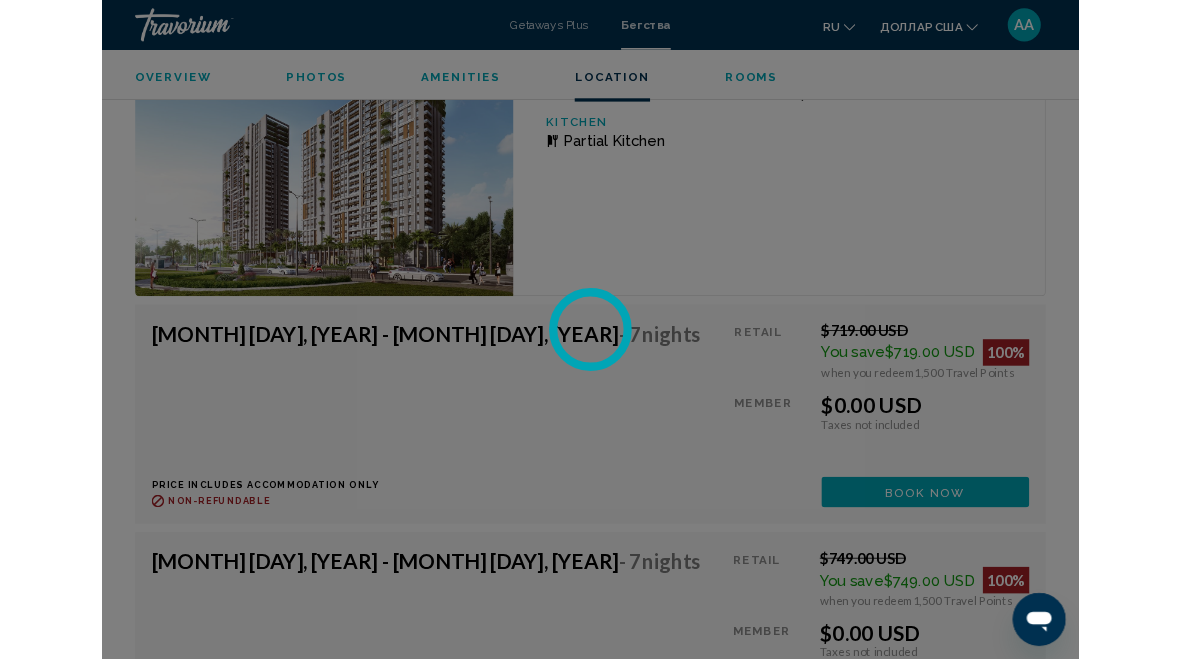 scroll, scrollTop: 0, scrollLeft: 0, axis: both 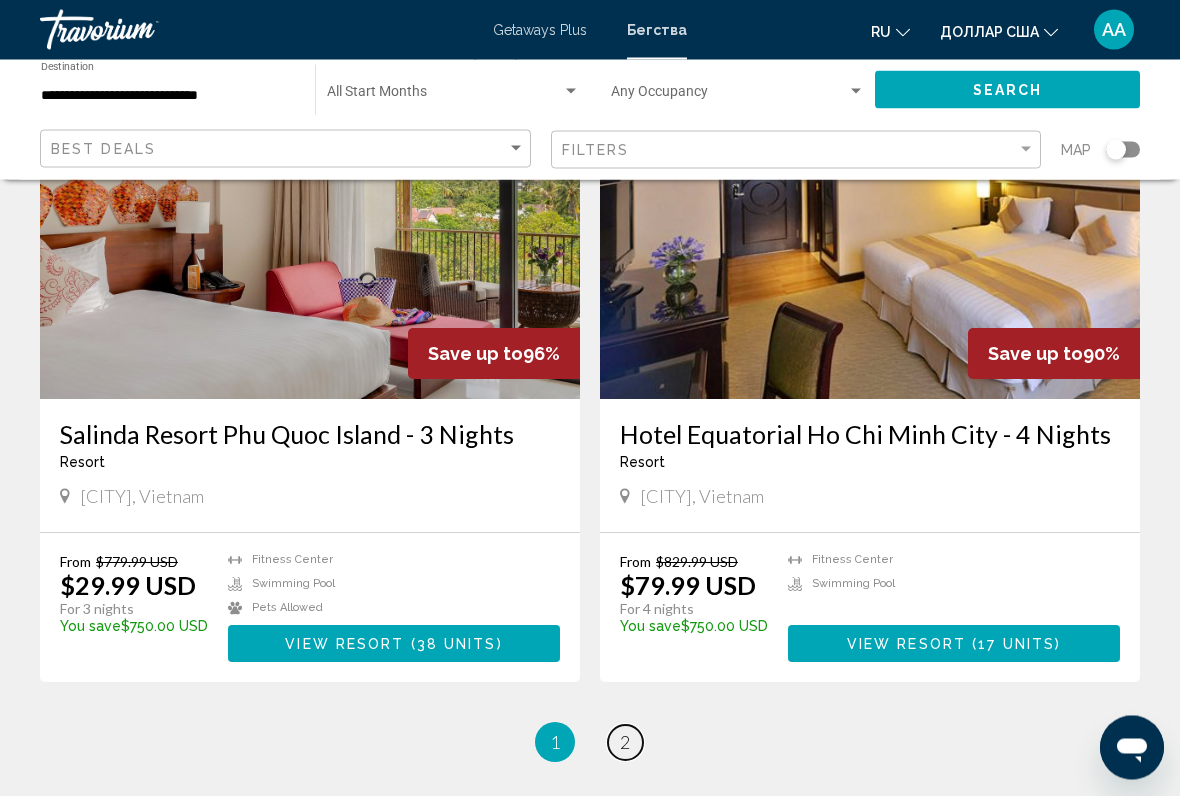 click on "page  2" at bounding box center [625, 743] 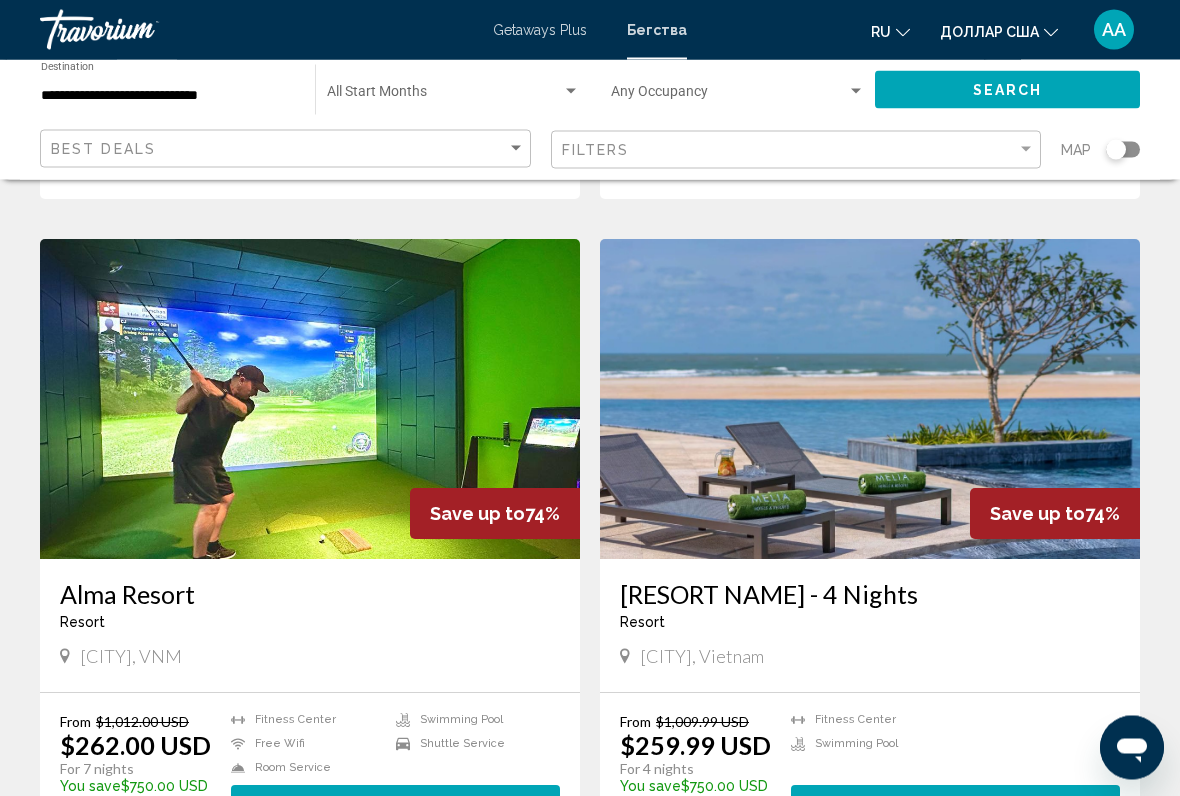 scroll, scrollTop: 1318, scrollLeft: 0, axis: vertical 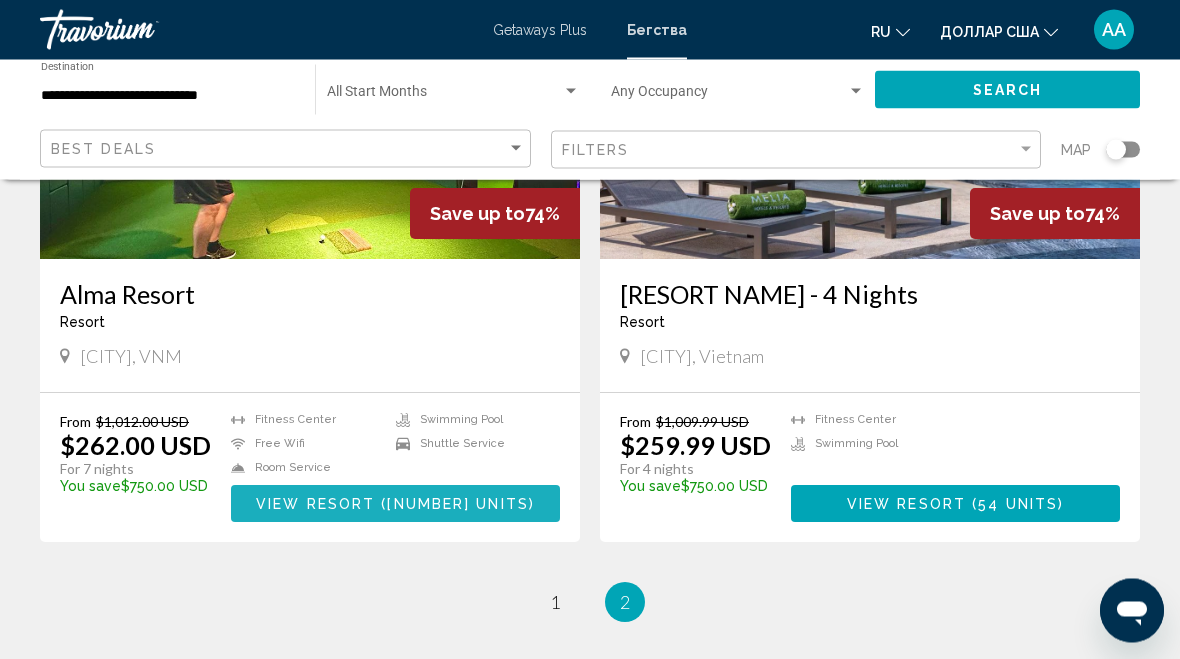 click on "View Resort ( [NUMBER] units )" at bounding box center (395, 504) 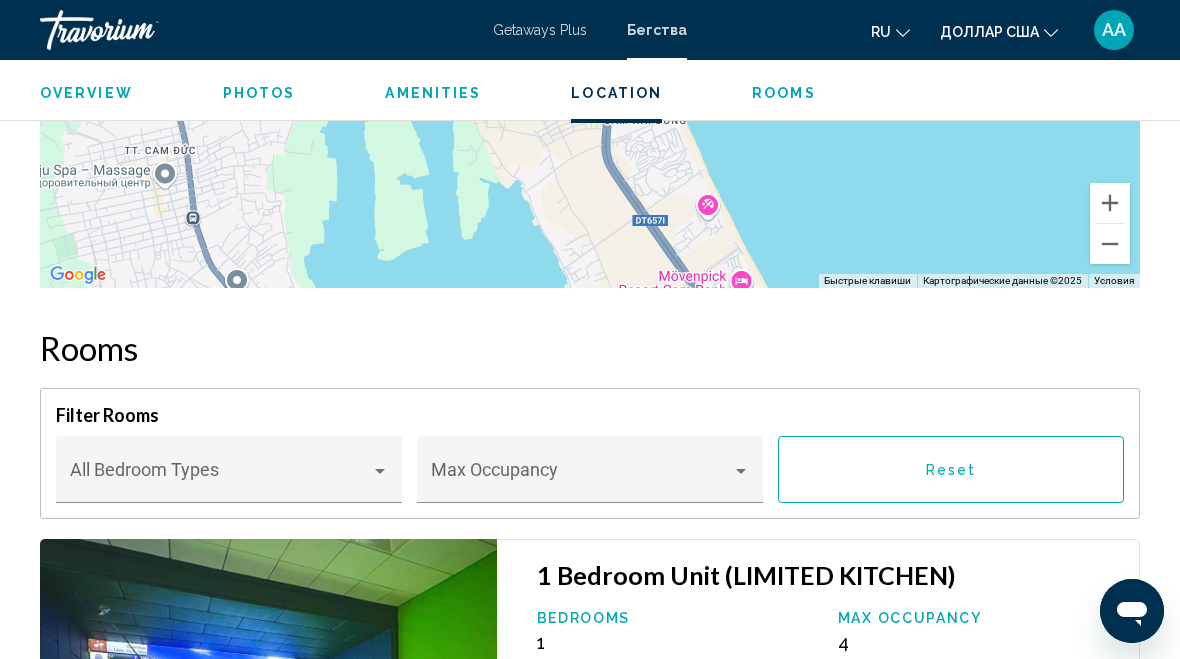 scroll, scrollTop: 3172, scrollLeft: 0, axis: vertical 